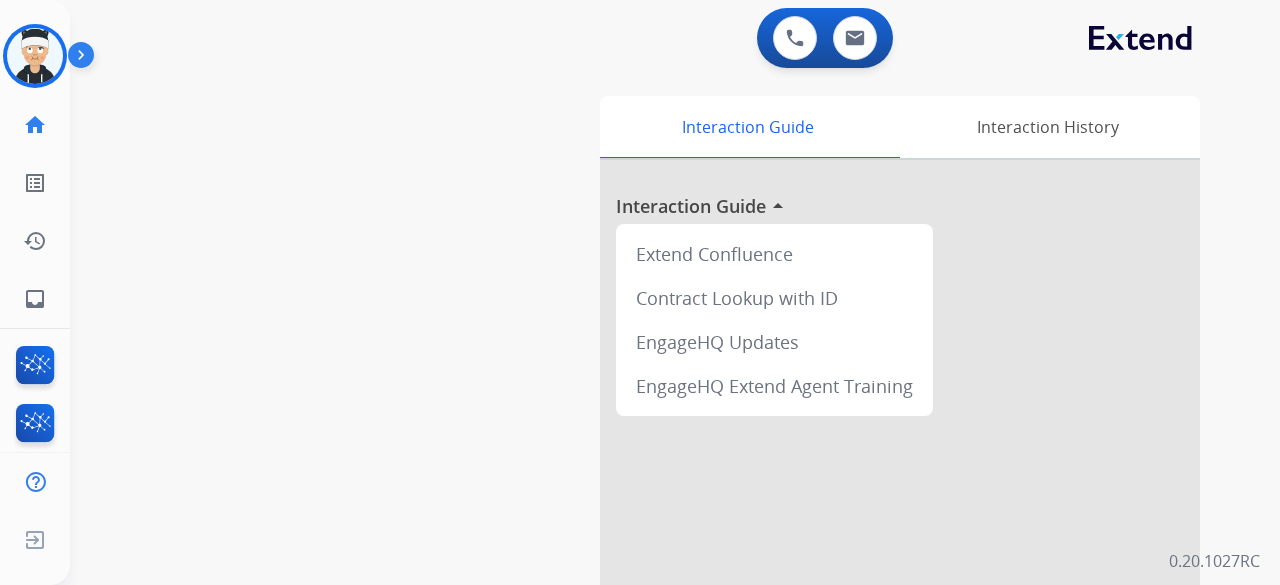 scroll, scrollTop: 0, scrollLeft: 0, axis: both 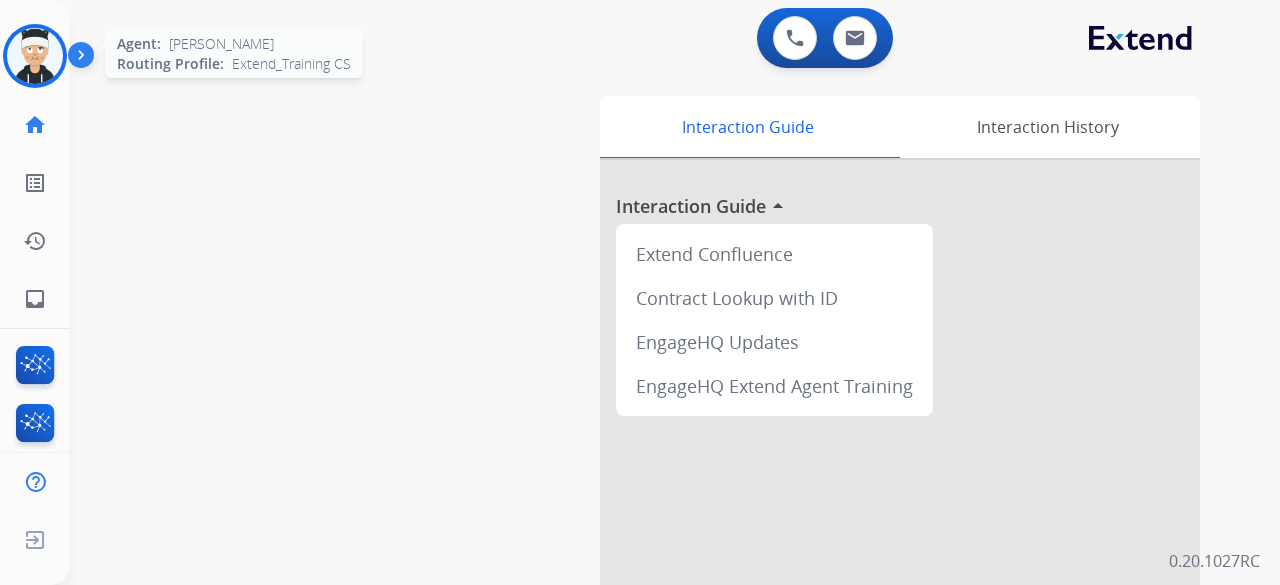 click at bounding box center (35, 56) 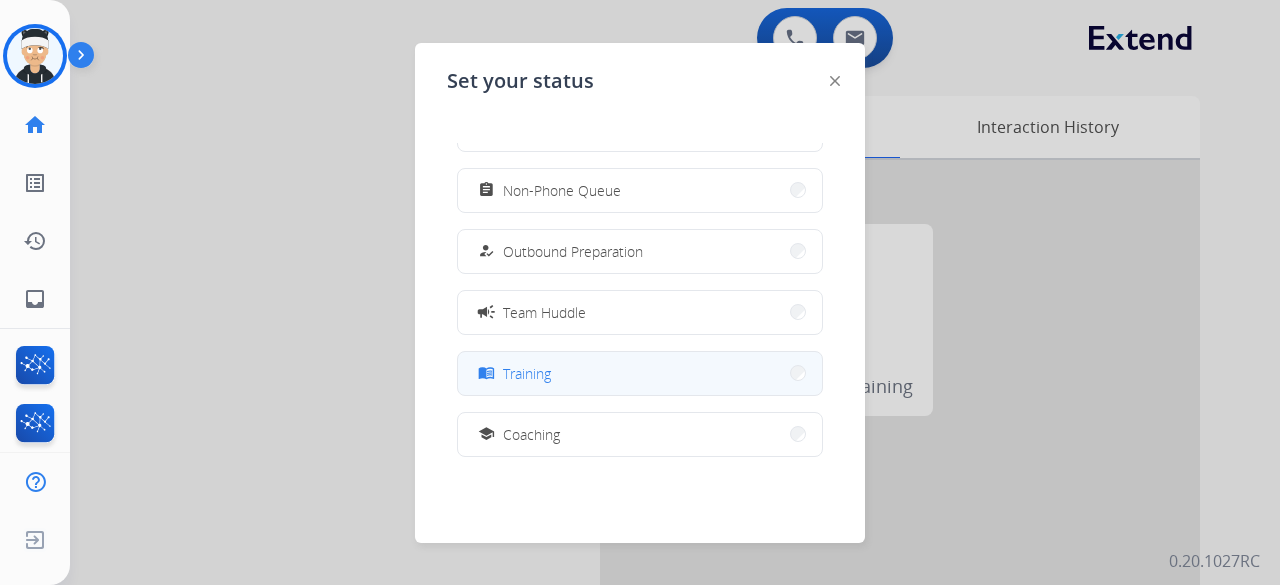 scroll, scrollTop: 200, scrollLeft: 0, axis: vertical 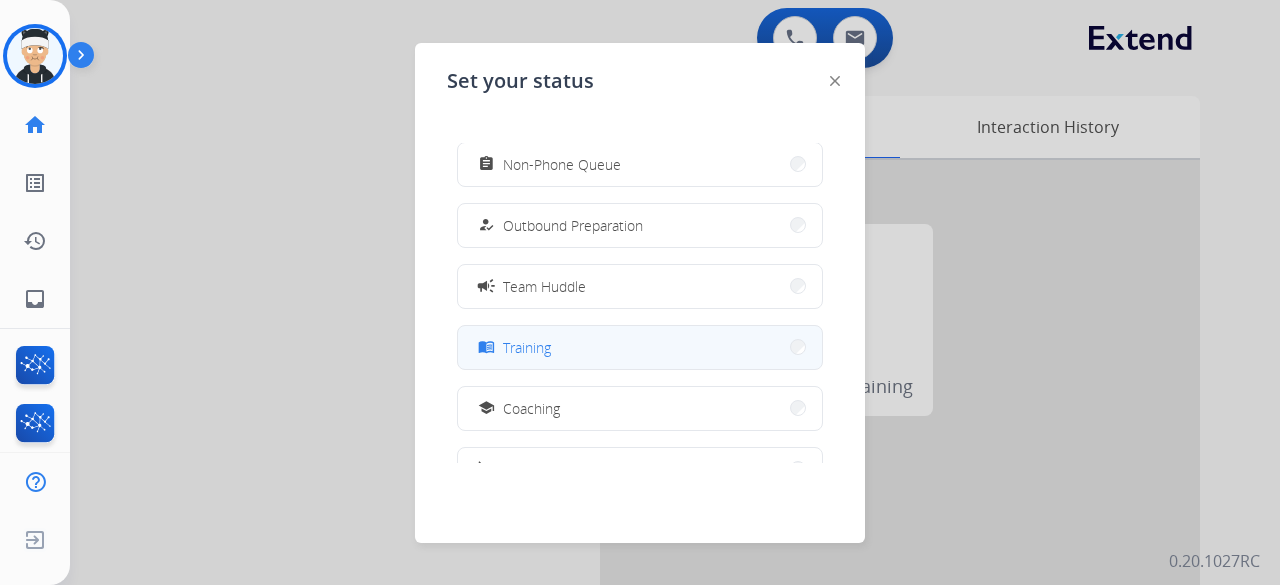 click on "menu_book Training" at bounding box center (640, 347) 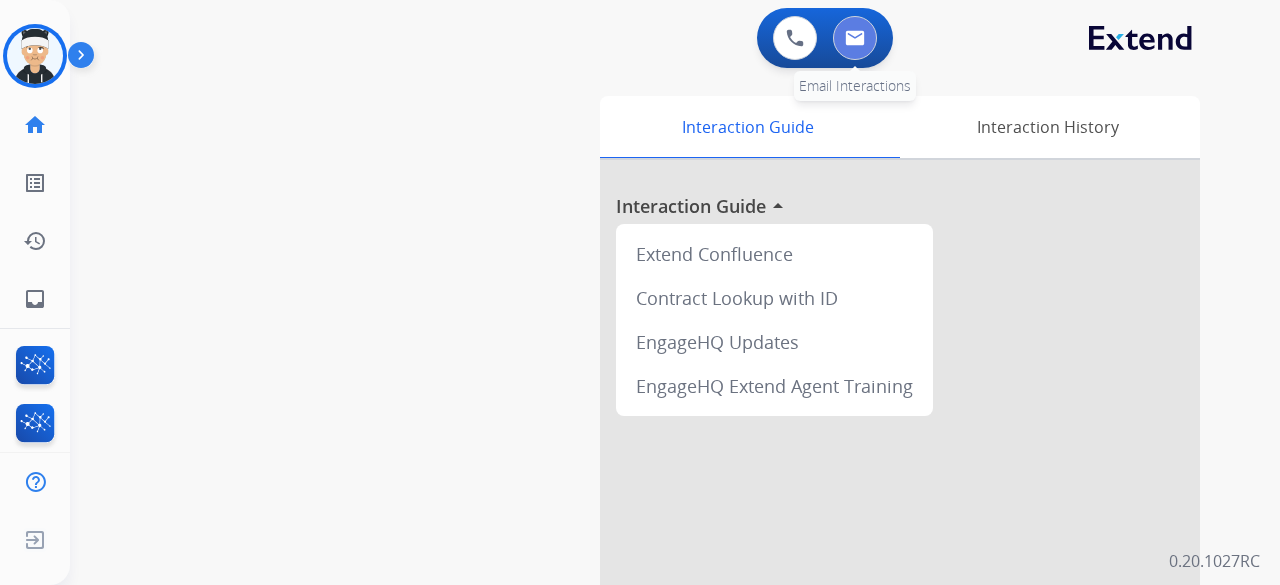 click at bounding box center [855, 38] 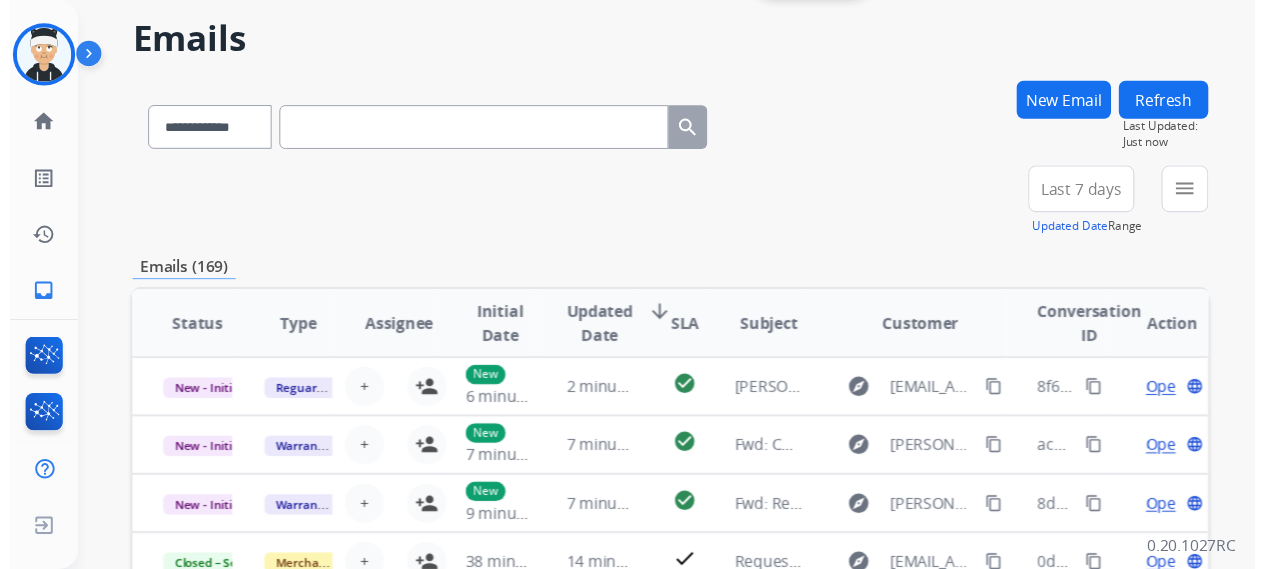 scroll, scrollTop: 100, scrollLeft: 0, axis: vertical 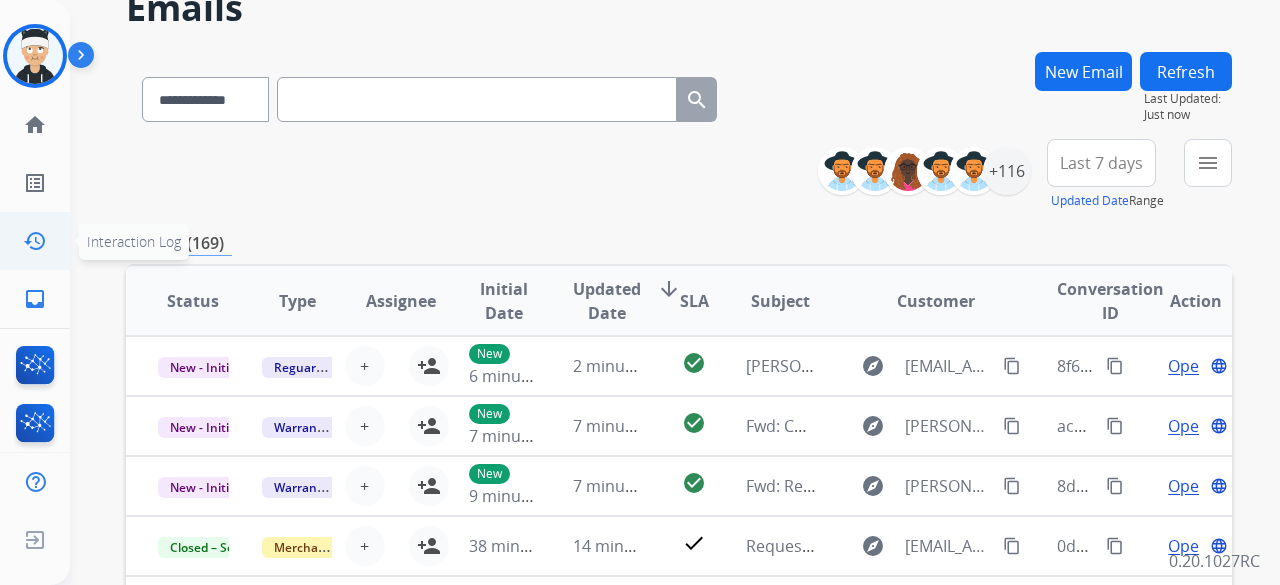 click on "history" 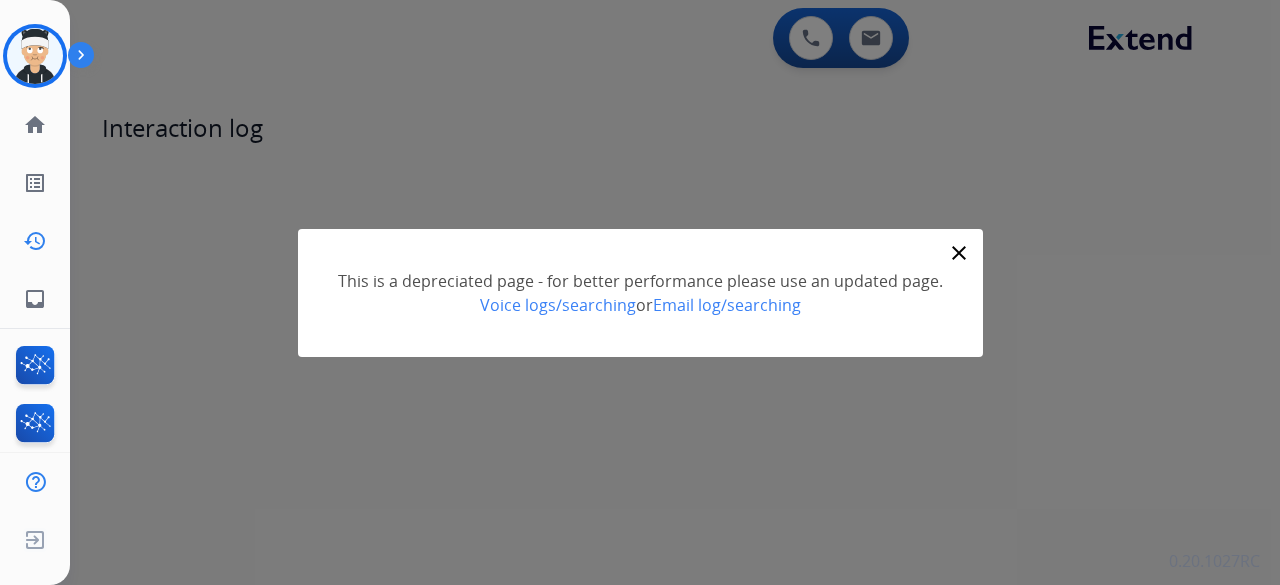 click on "close" 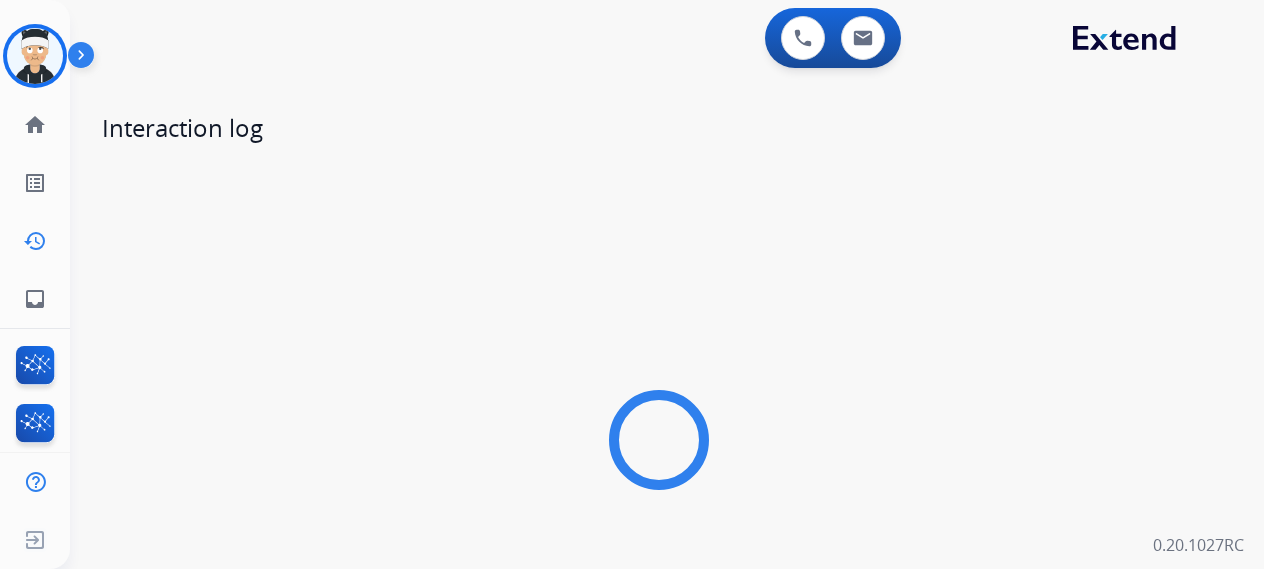 click at bounding box center [659, 440] 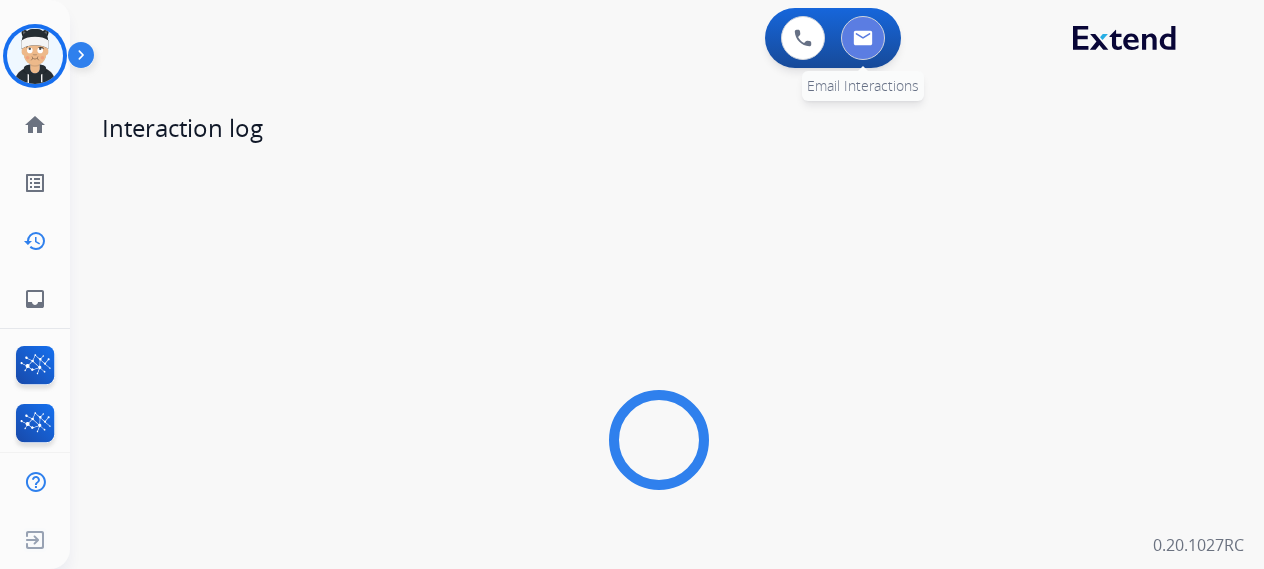 click at bounding box center [863, 38] 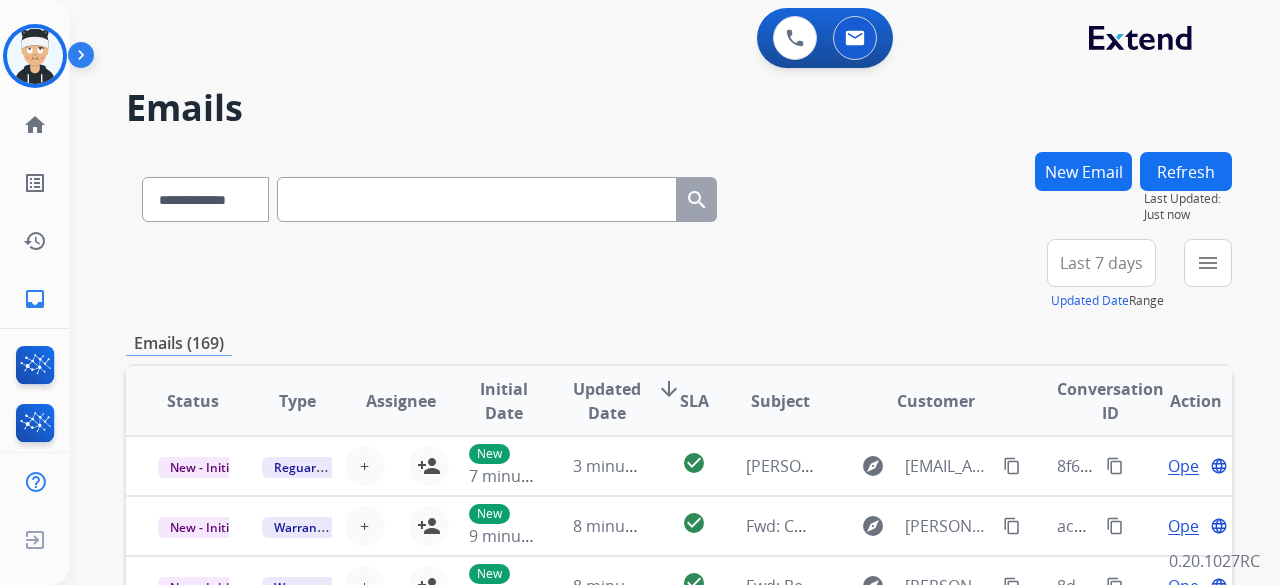 click on "**********" at bounding box center [679, 275] 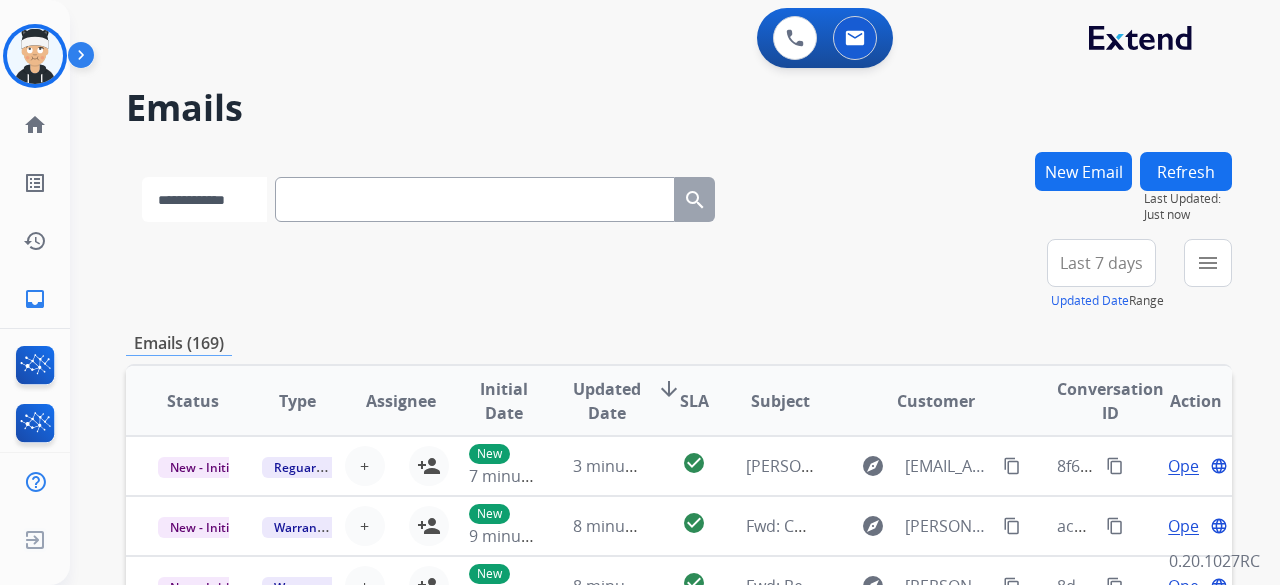 click on "**********" at bounding box center [204, 199] 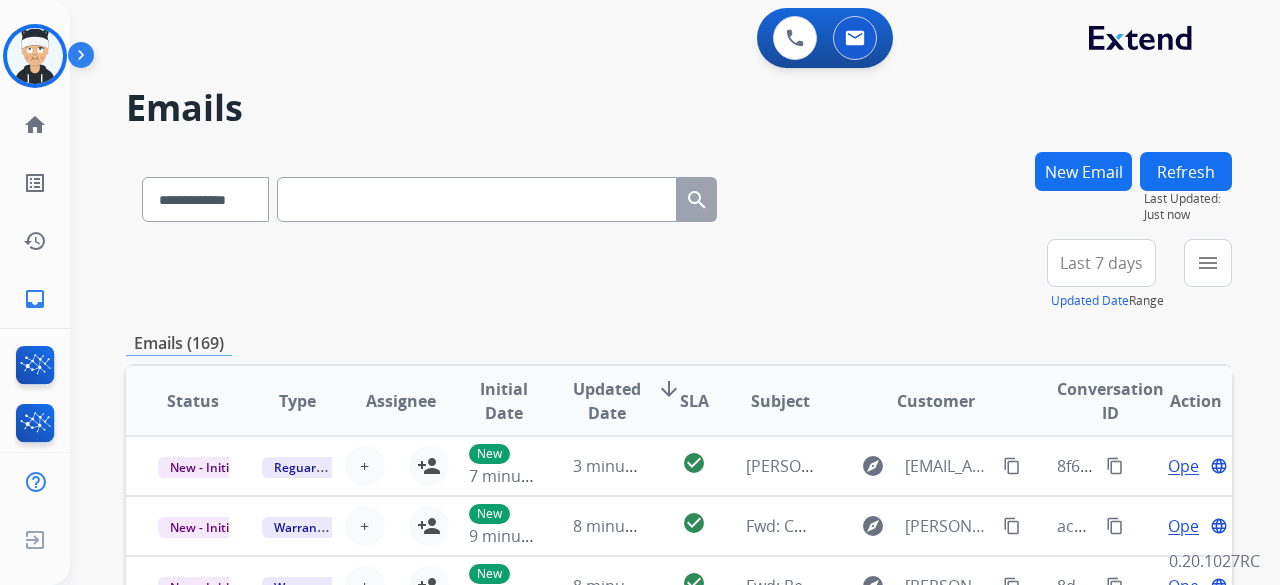 drag, startPoint x: 337, startPoint y: 129, endPoint x: 1198, endPoint y: 367, distance: 893.2889 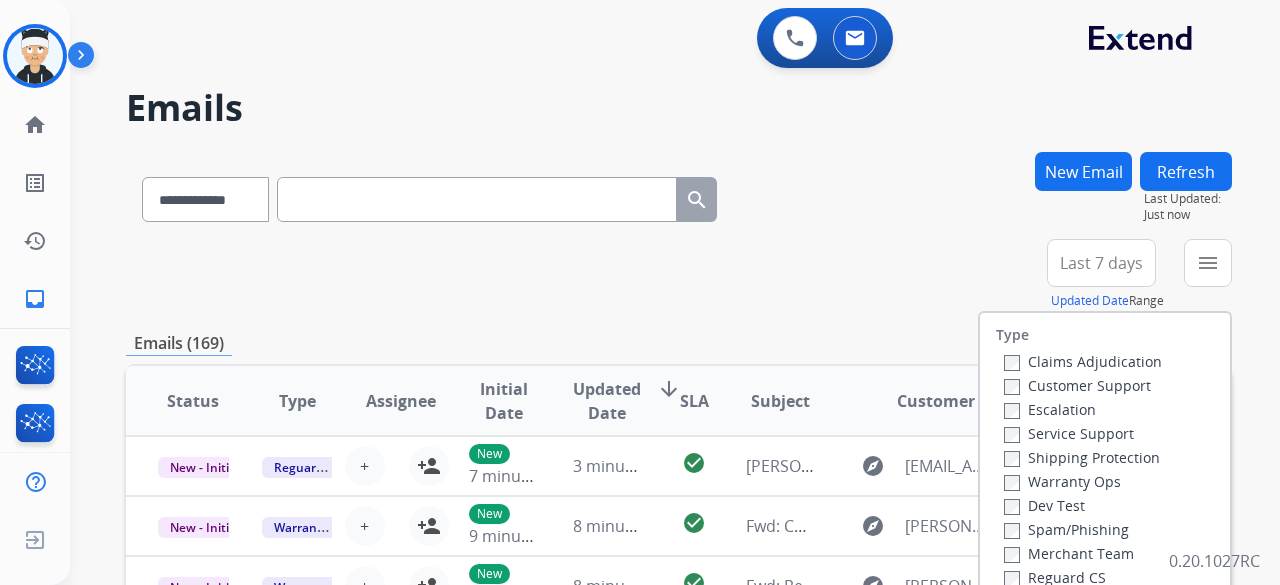 click on "**********" at bounding box center (679, 275) 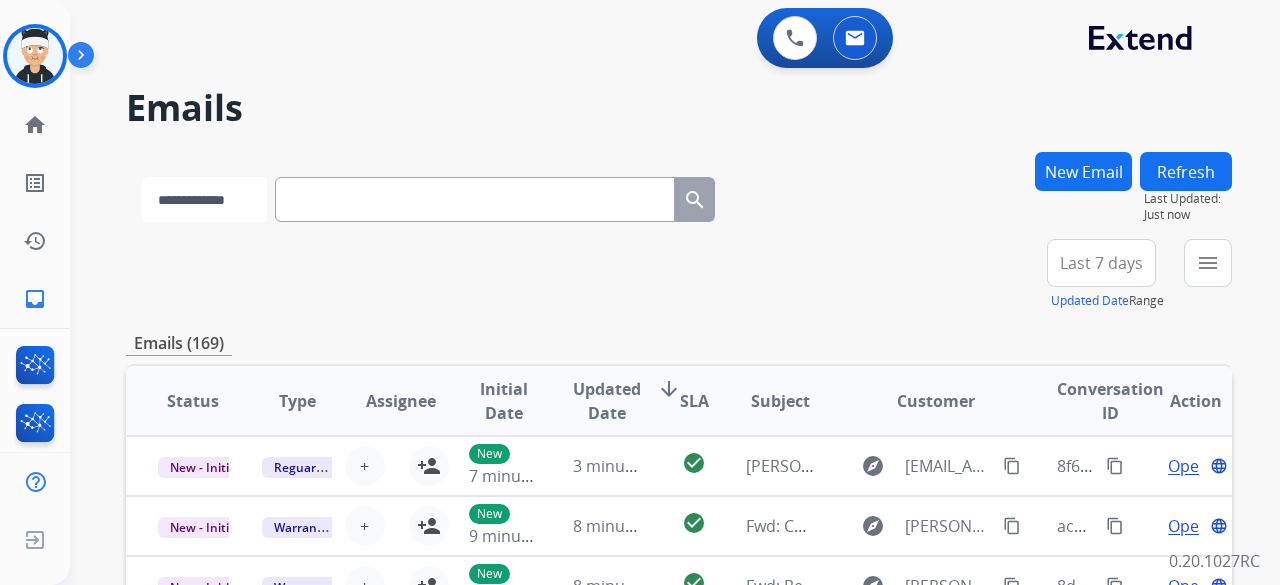 click on "**********" at bounding box center (204, 199) 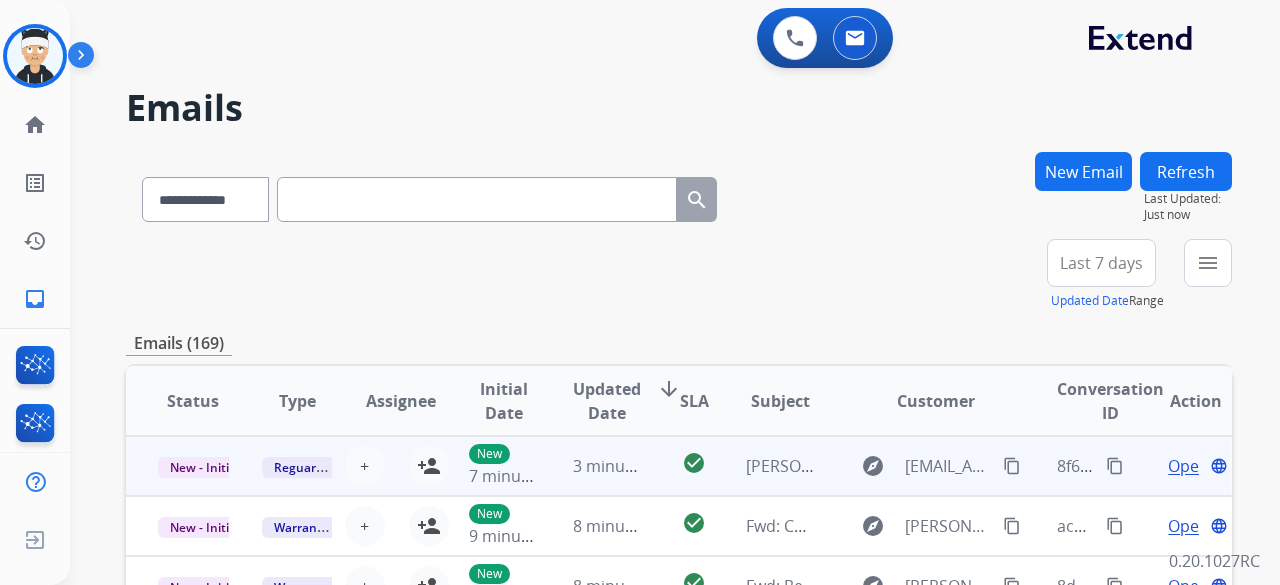 click on "**********" at bounding box center (679, 275) 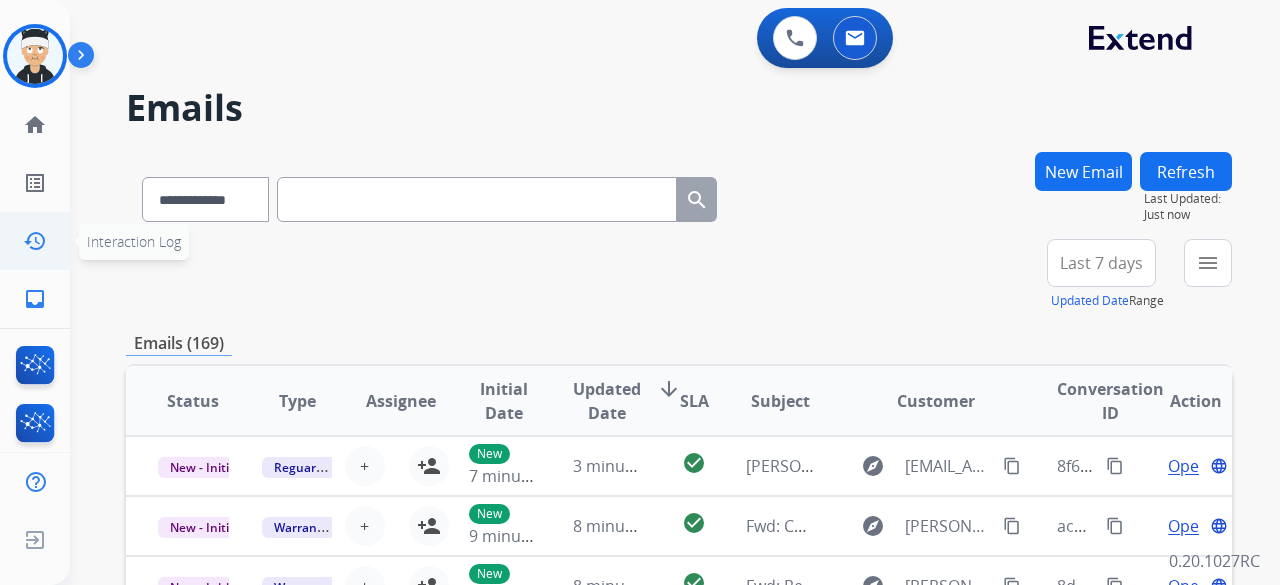 click on "history" 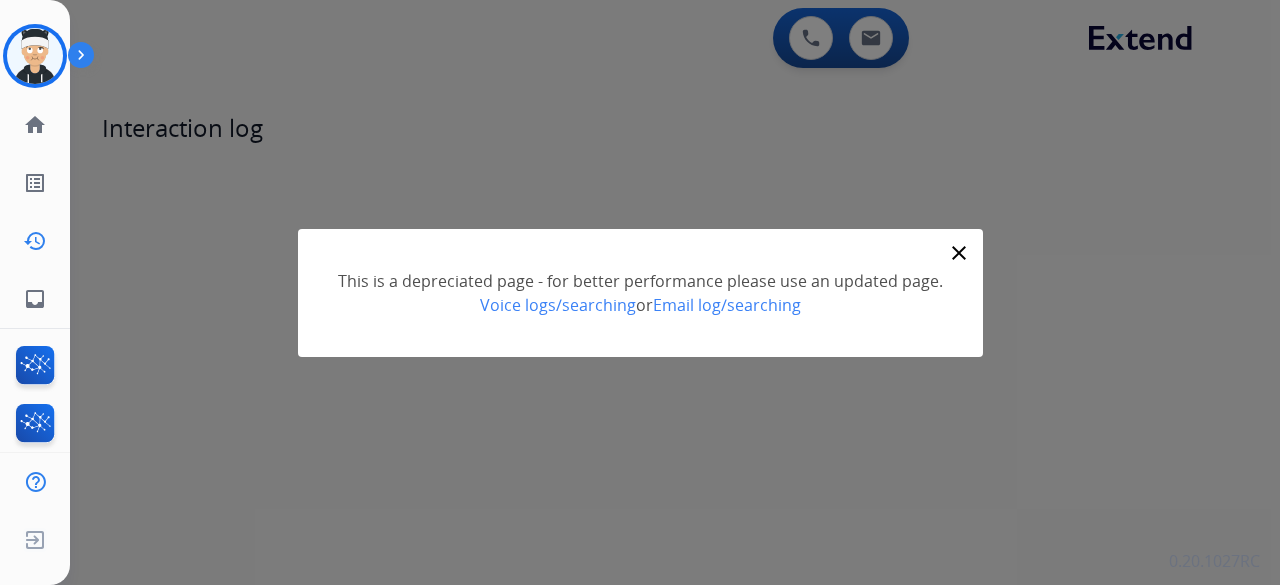 click on "close" 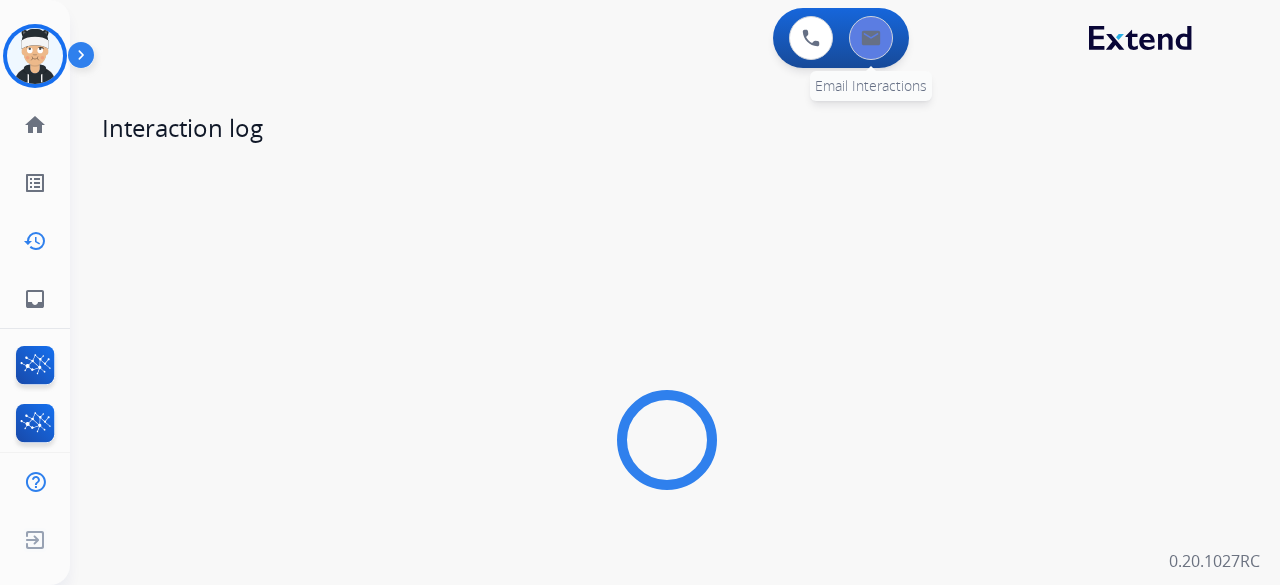 click at bounding box center (871, 38) 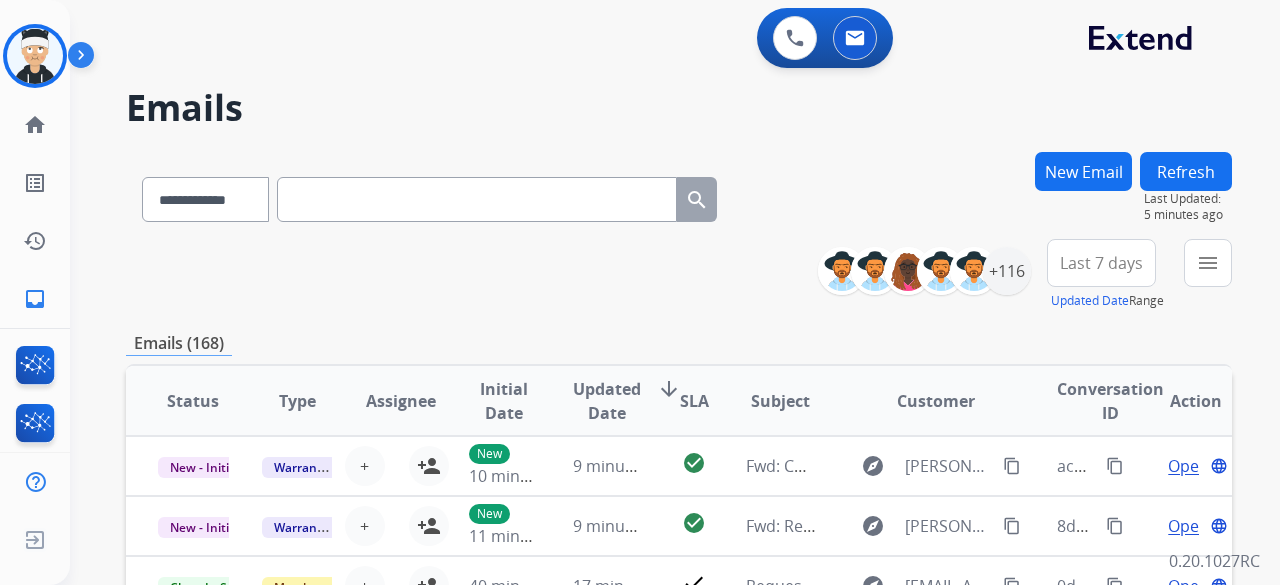 click on "**********" at bounding box center [679, 195] 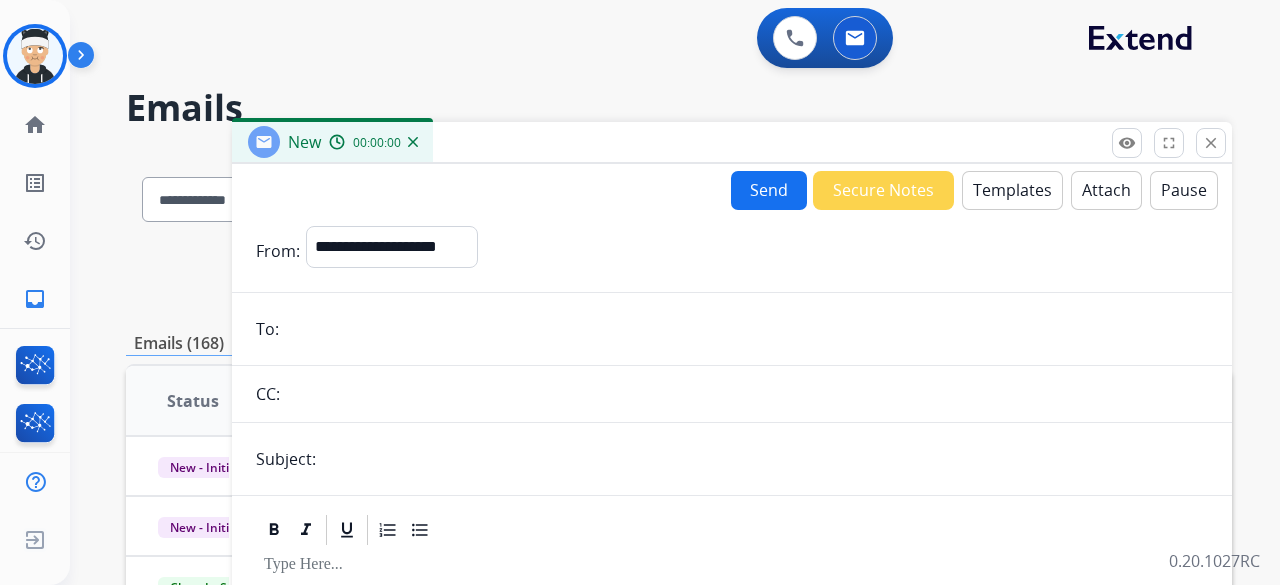 click on "Templates" at bounding box center (1012, 190) 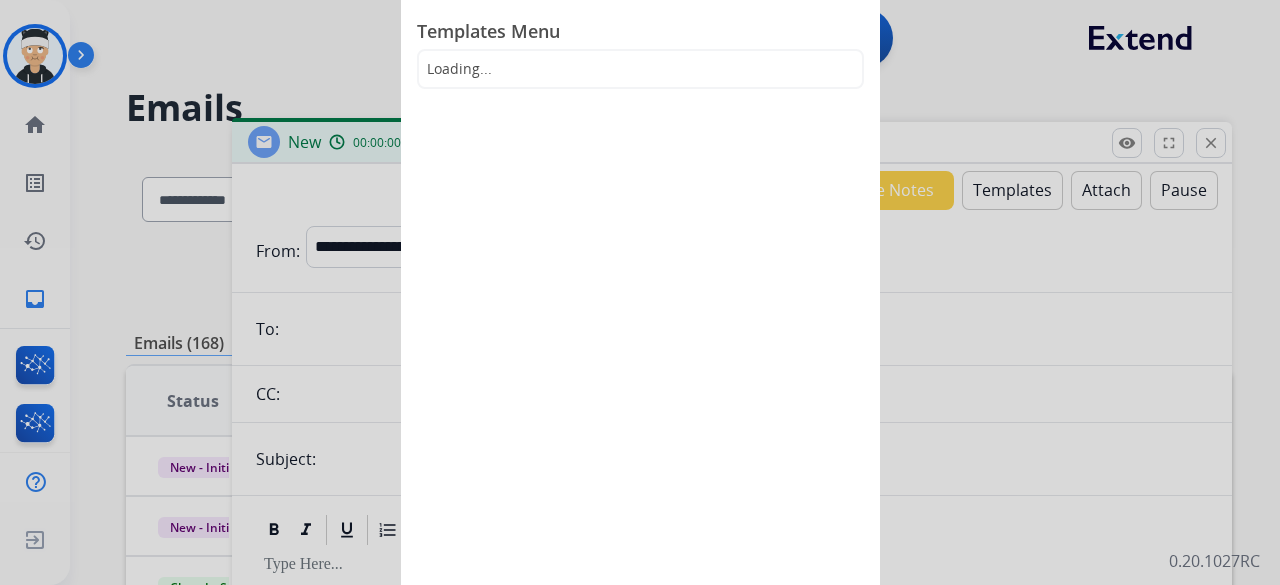 drag, startPoint x: 119, startPoint y: 237, endPoint x: 948, endPoint y: 173, distance: 831.4668 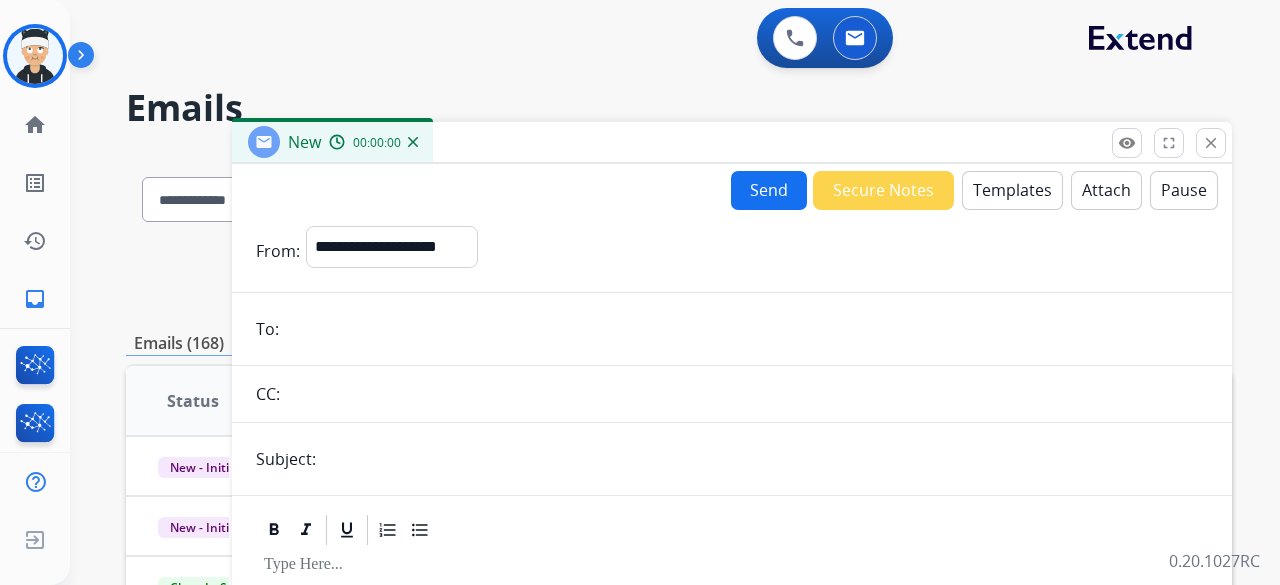 click on "Templates" at bounding box center [1012, 190] 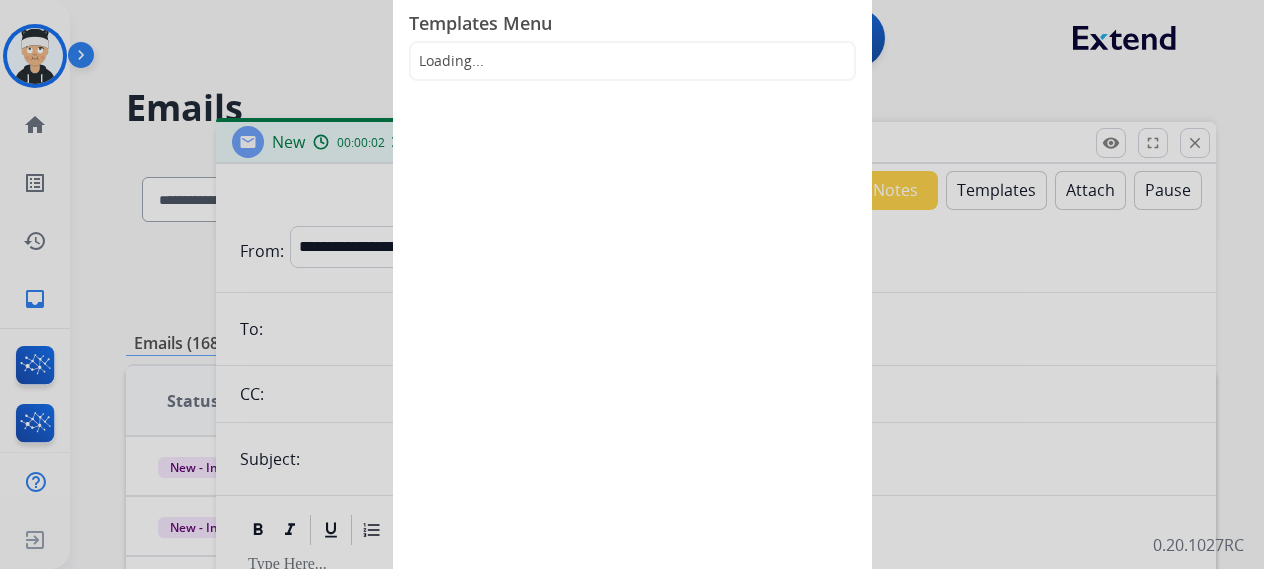 click on "Templates Menu Loading..." 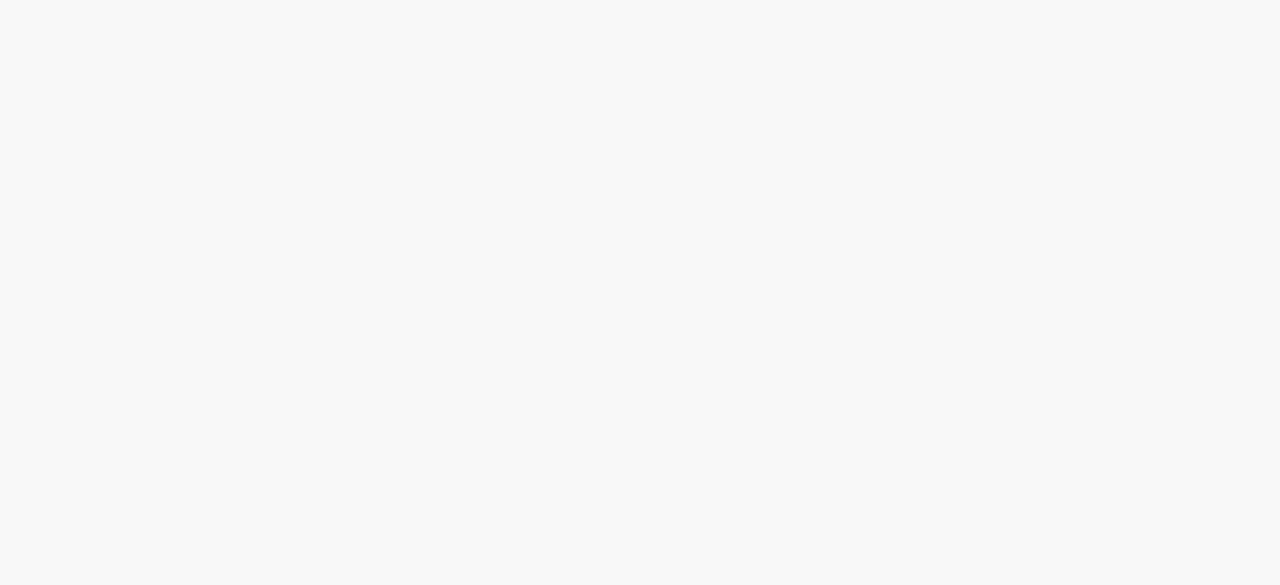 scroll, scrollTop: 0, scrollLeft: 0, axis: both 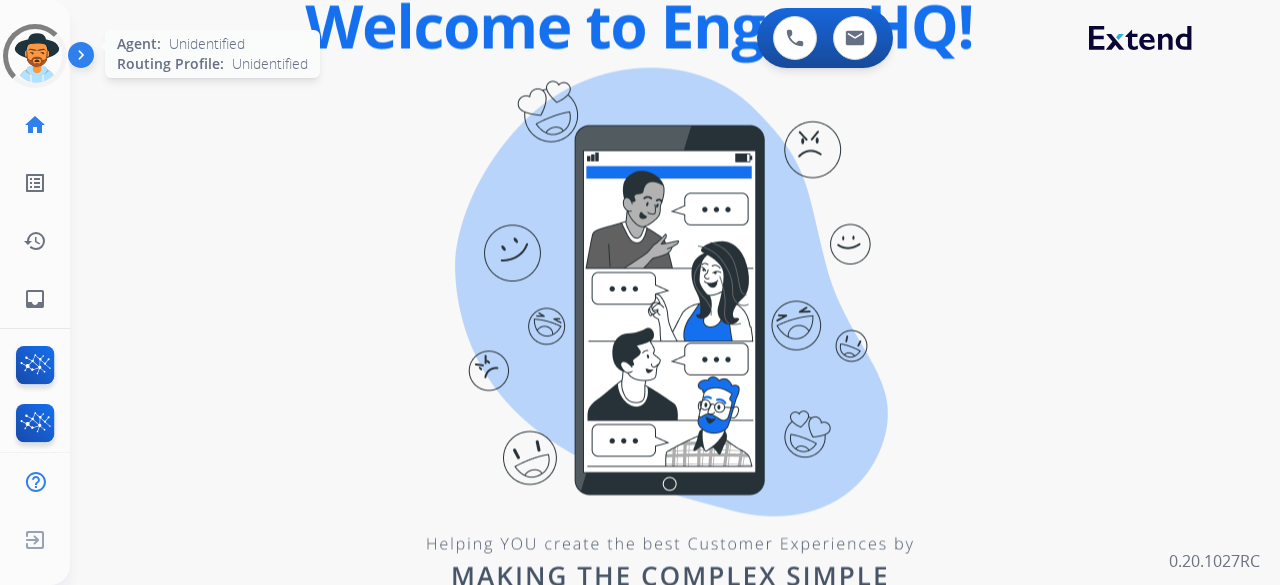 click 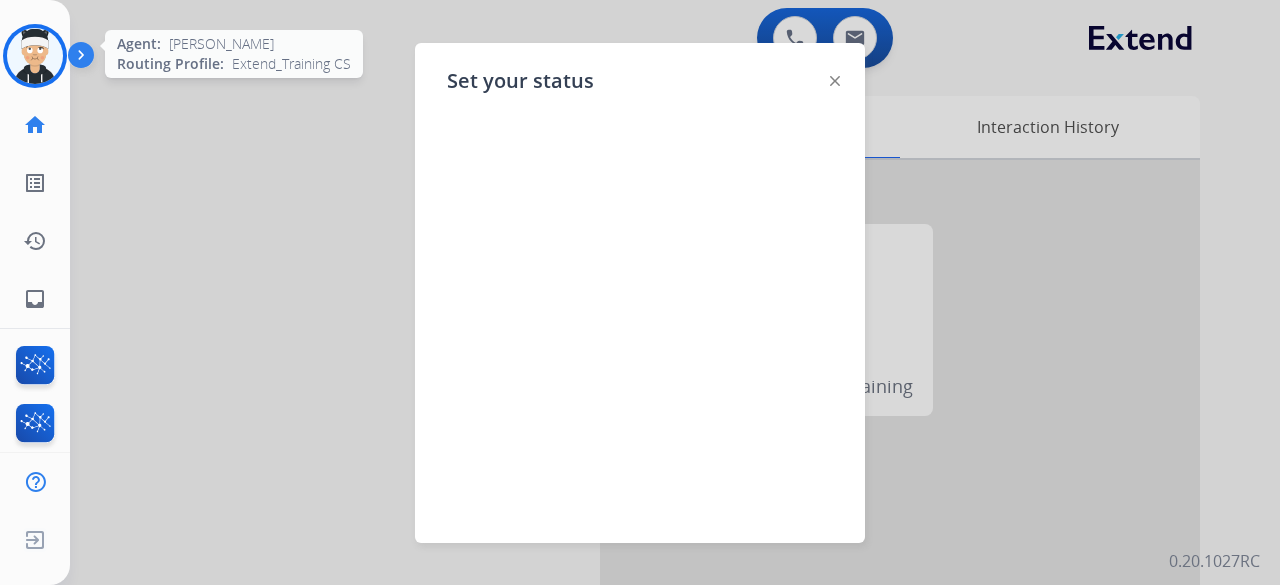 click on "Set your status" 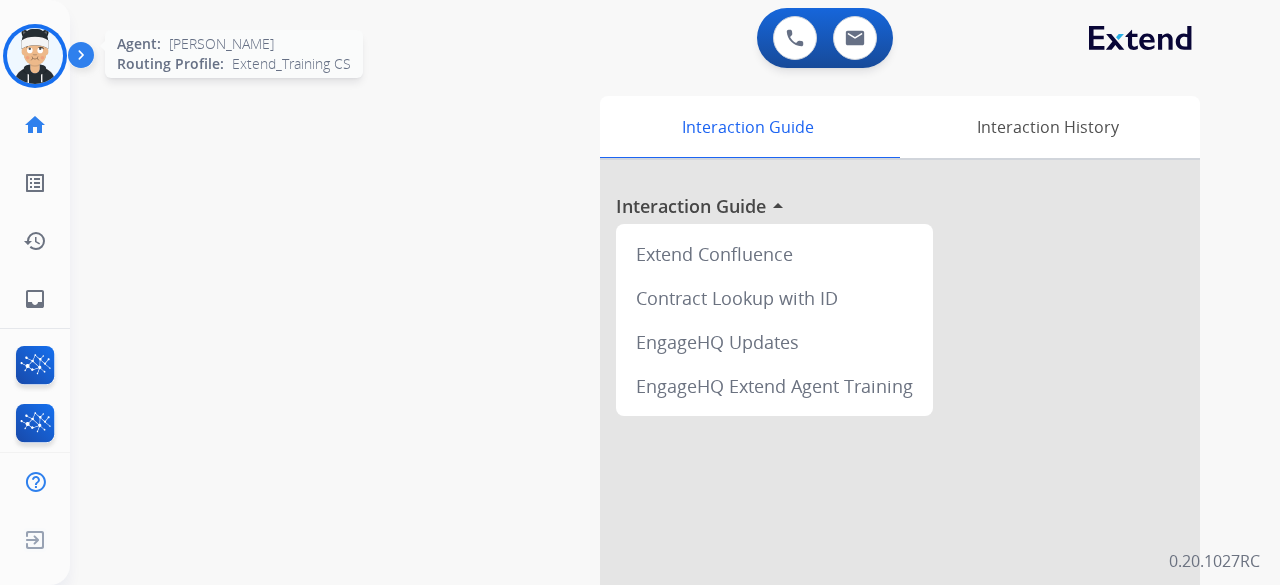 click at bounding box center [35, 56] 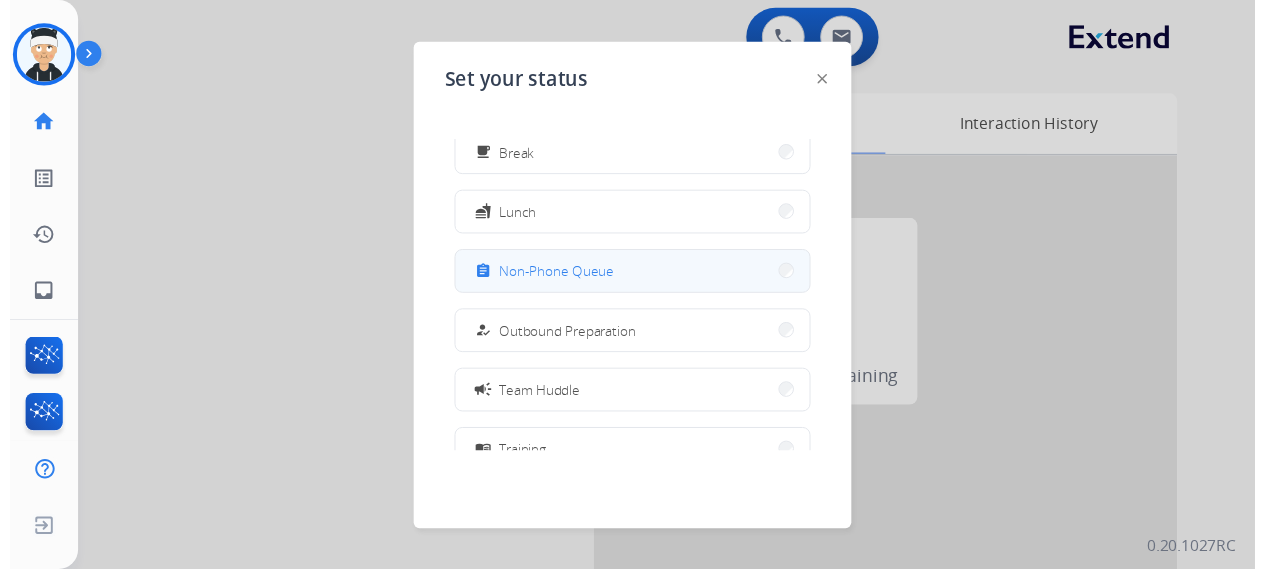 scroll, scrollTop: 200, scrollLeft: 0, axis: vertical 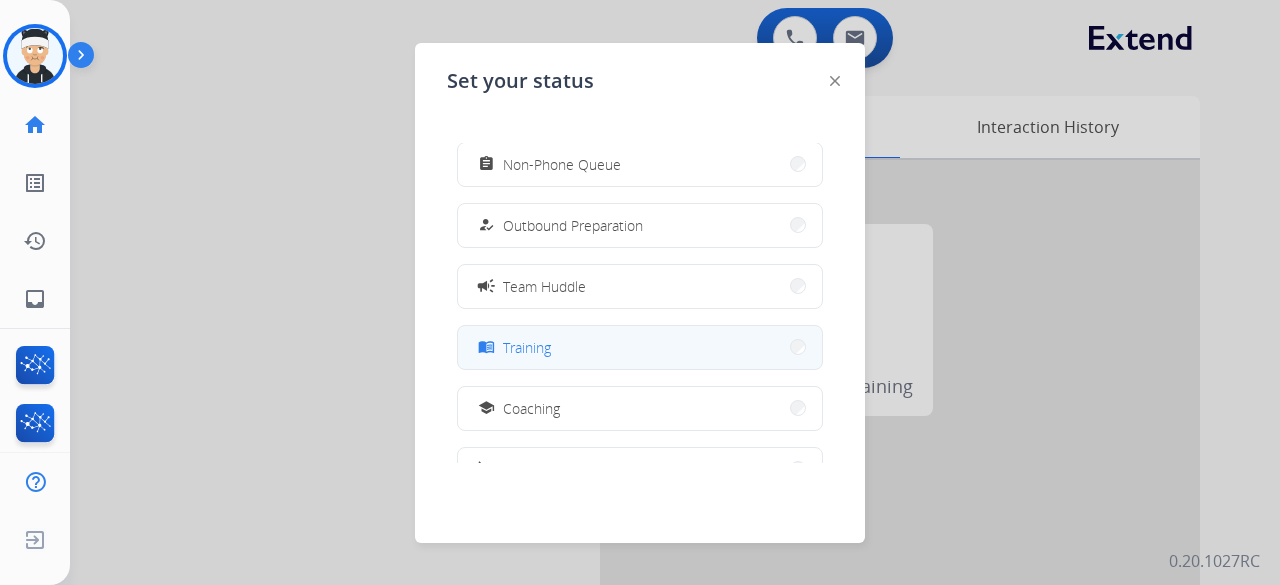 click on "menu_book Training" at bounding box center (640, 347) 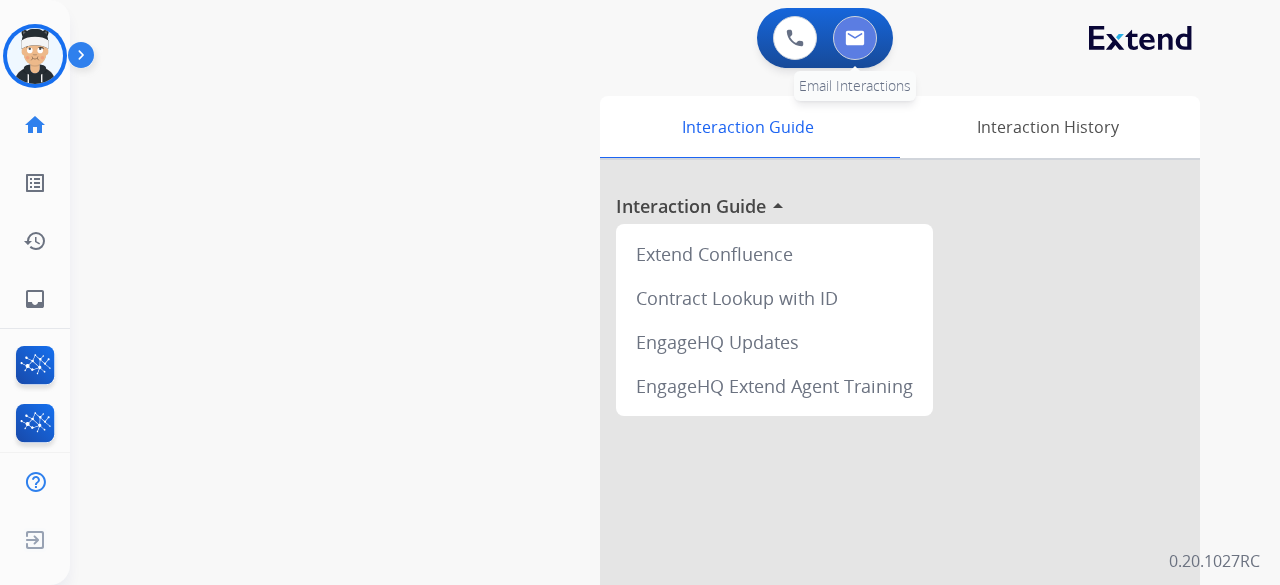click at bounding box center (855, 38) 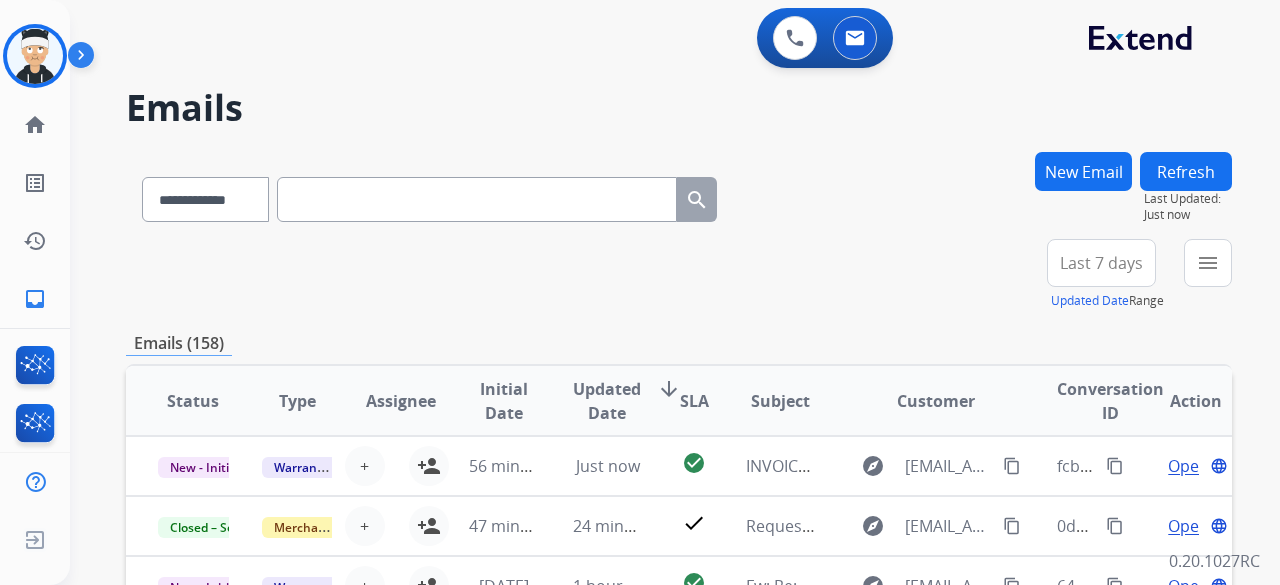 click on "New Email" at bounding box center (1083, 171) 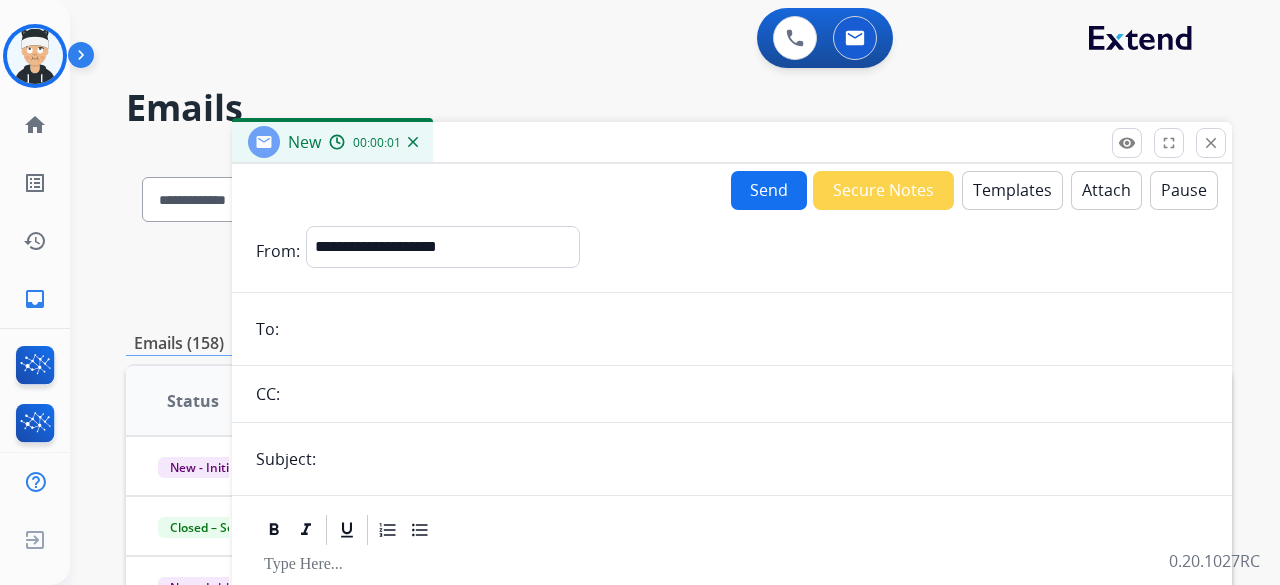 click on "Templates" at bounding box center (1012, 190) 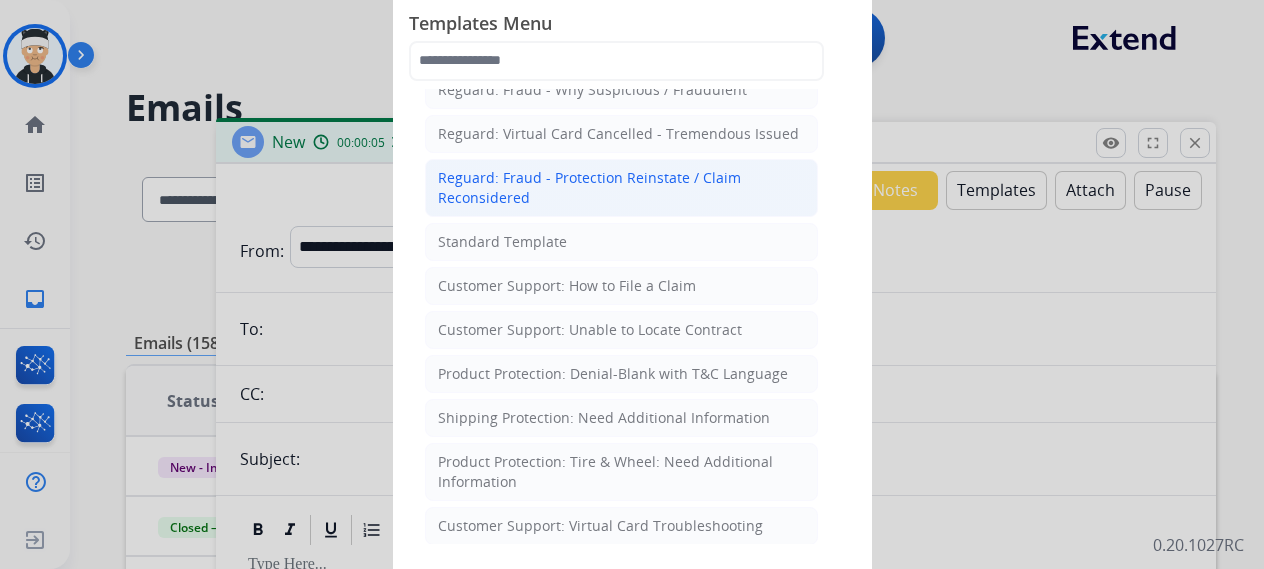 scroll, scrollTop: 300, scrollLeft: 0, axis: vertical 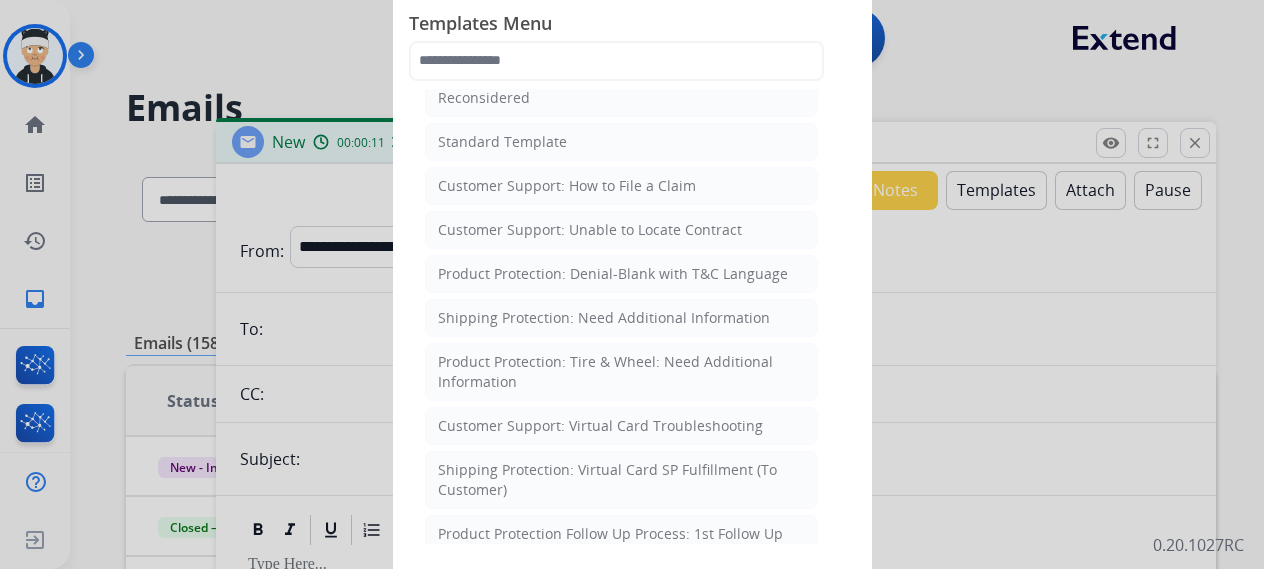 click 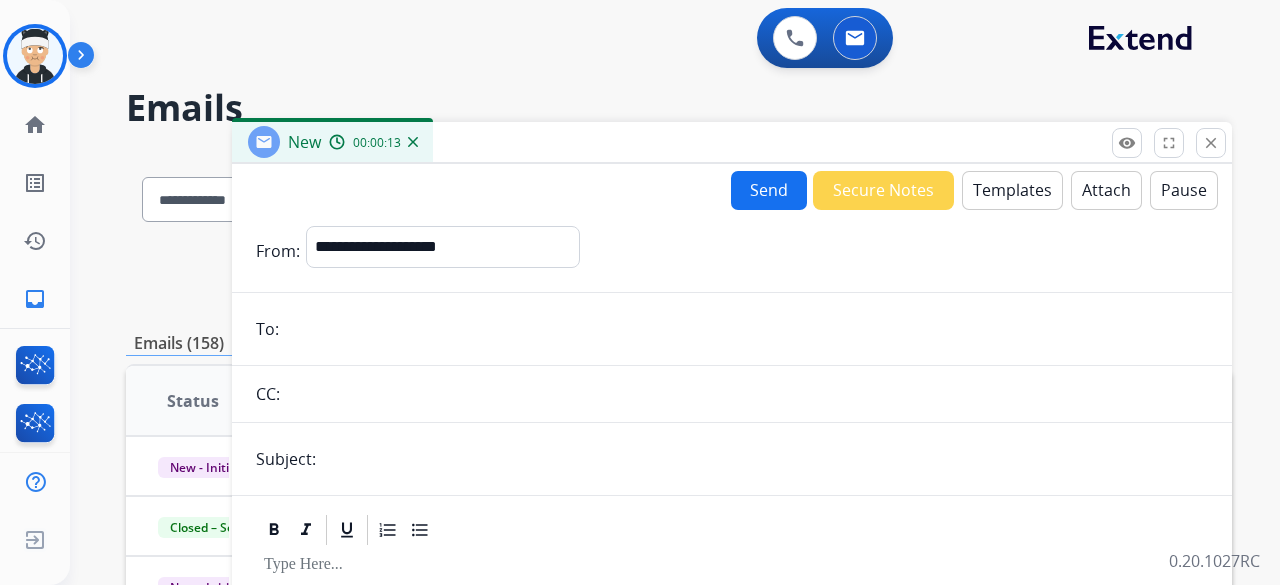 click on "Templates" at bounding box center (1012, 190) 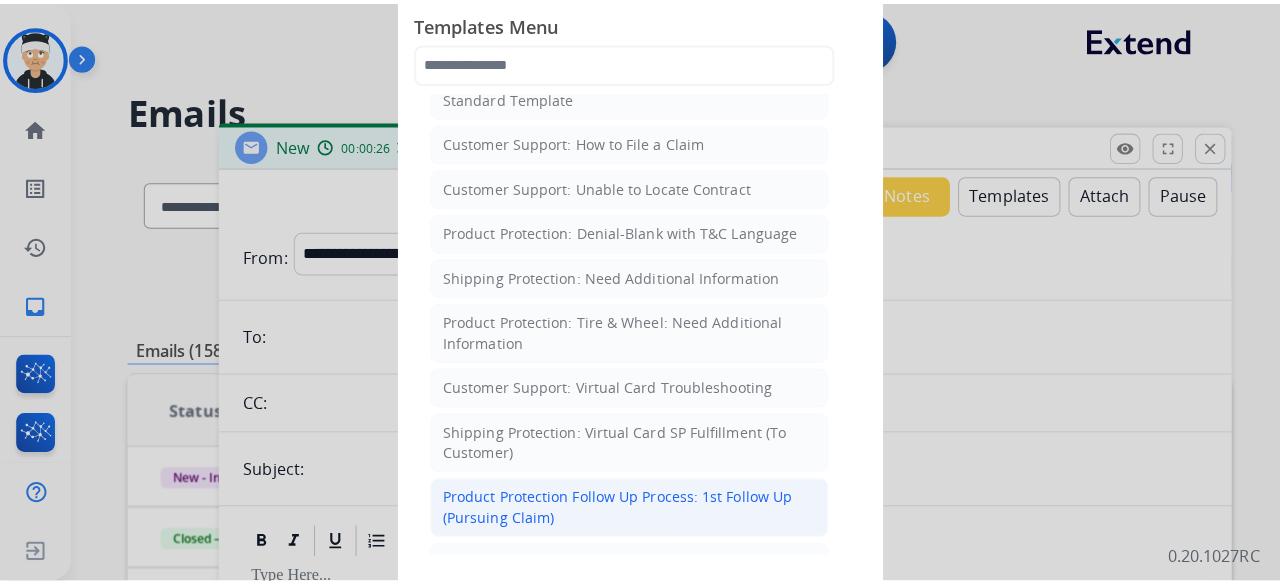 scroll, scrollTop: 300, scrollLeft: 0, axis: vertical 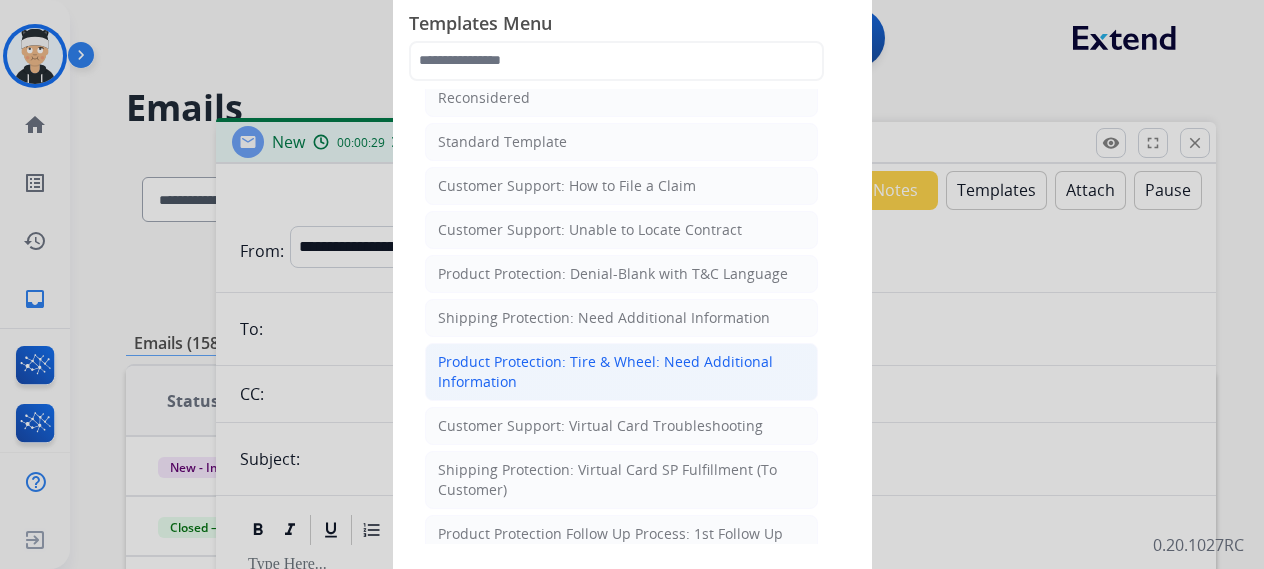 drag, startPoint x: 558, startPoint y: 379, endPoint x: 430, endPoint y: 357, distance: 129.87686 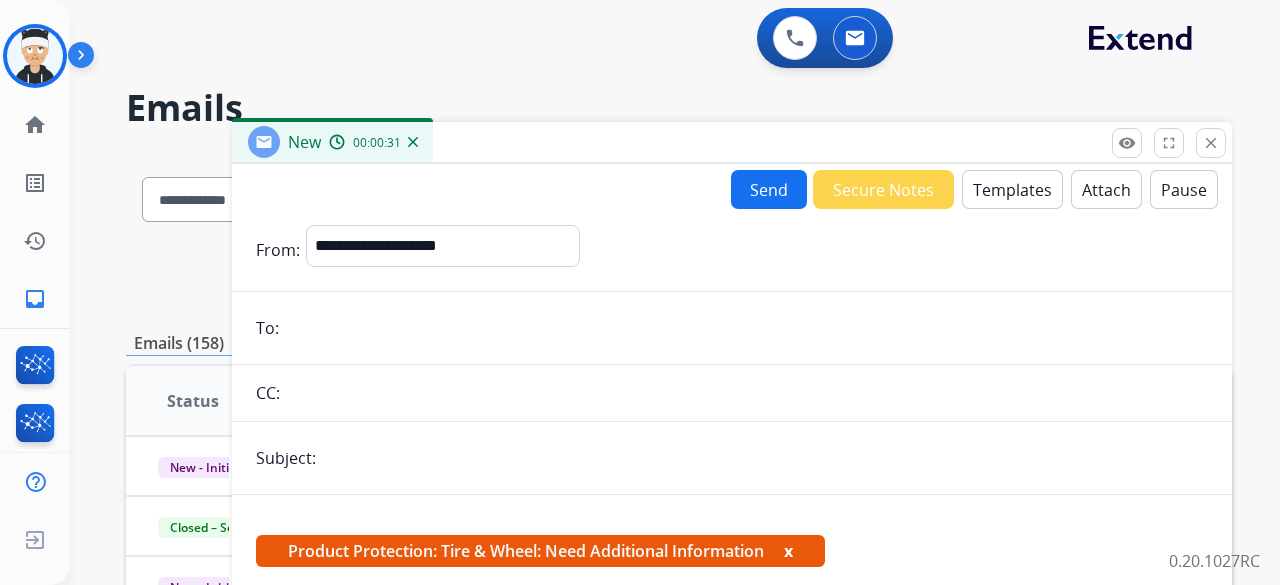 scroll, scrollTop: 200, scrollLeft: 0, axis: vertical 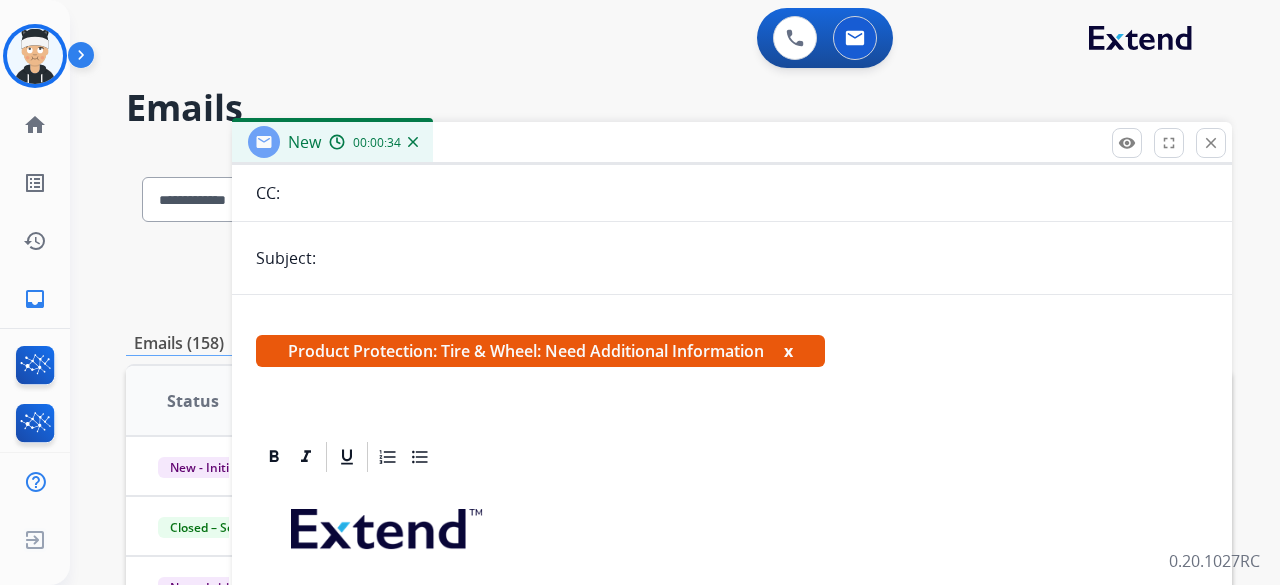 drag, startPoint x: 774, startPoint y: 351, endPoint x: 274, endPoint y: 340, distance: 500.12097 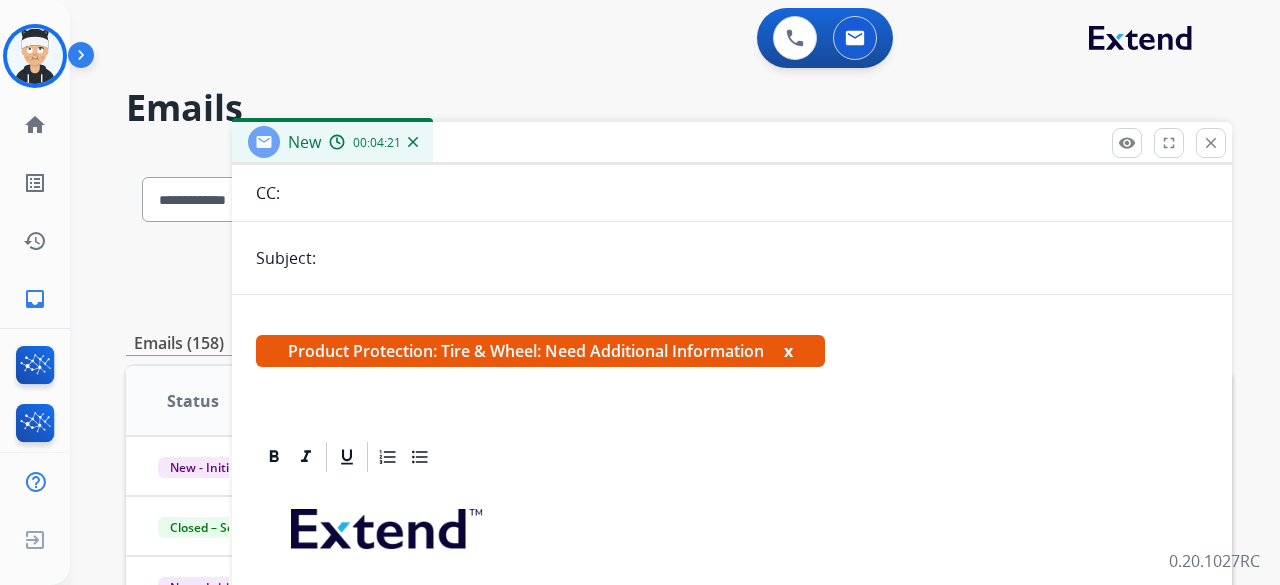 drag, startPoint x: 193, startPoint y: 35, endPoint x: 343, endPoint y: 94, distance: 161.18623 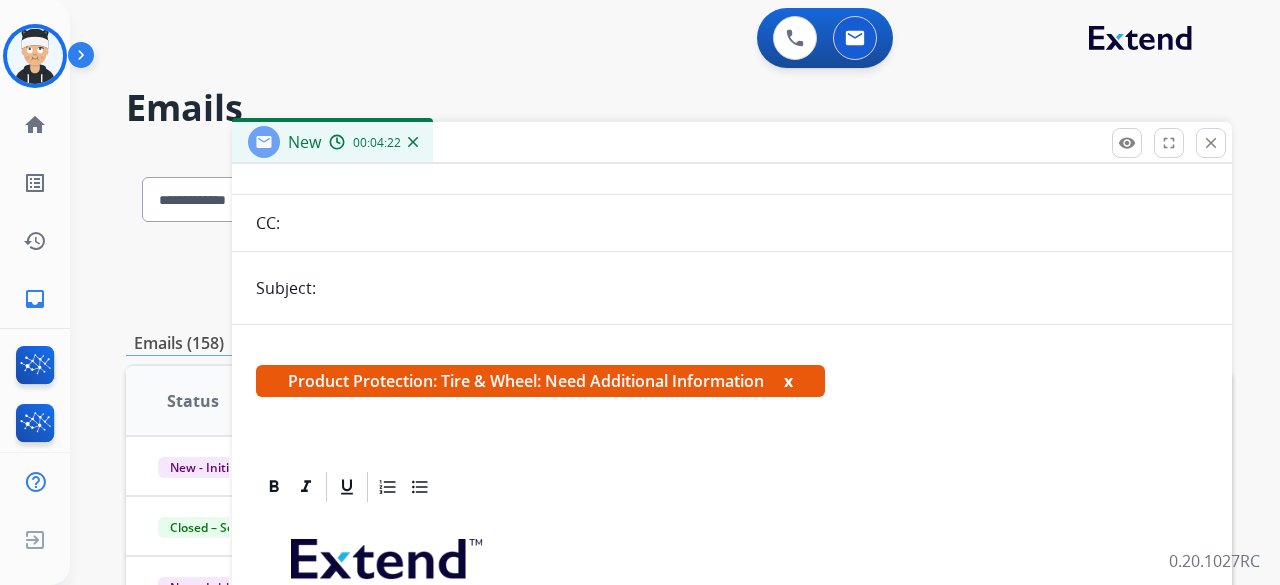 scroll, scrollTop: 100, scrollLeft: 0, axis: vertical 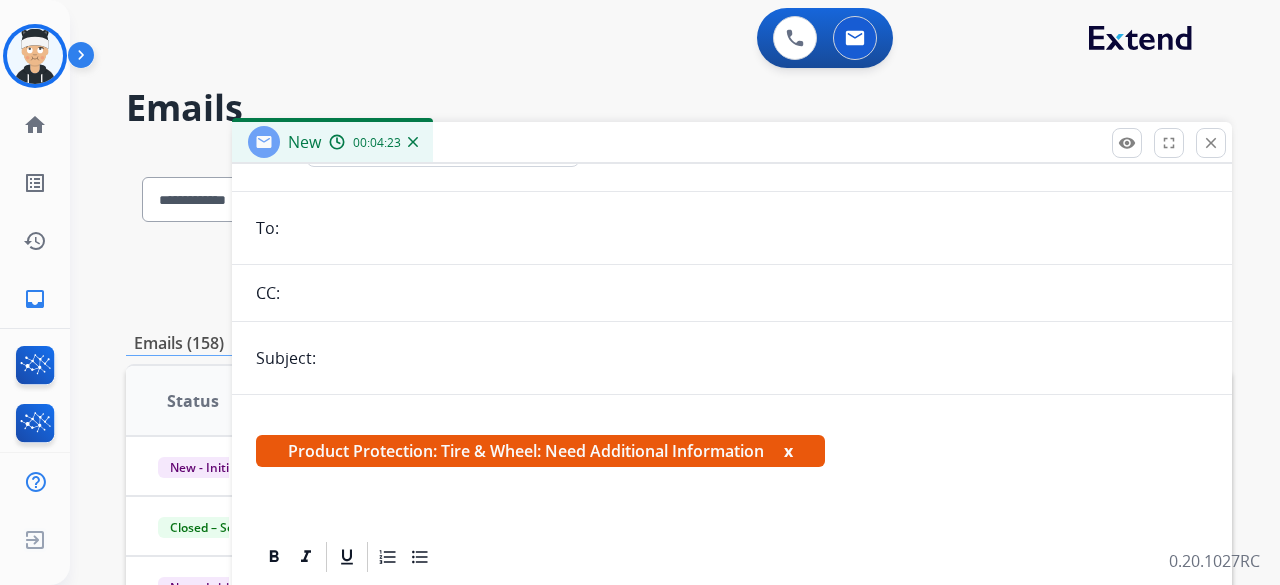 click on "x" at bounding box center (788, 451) 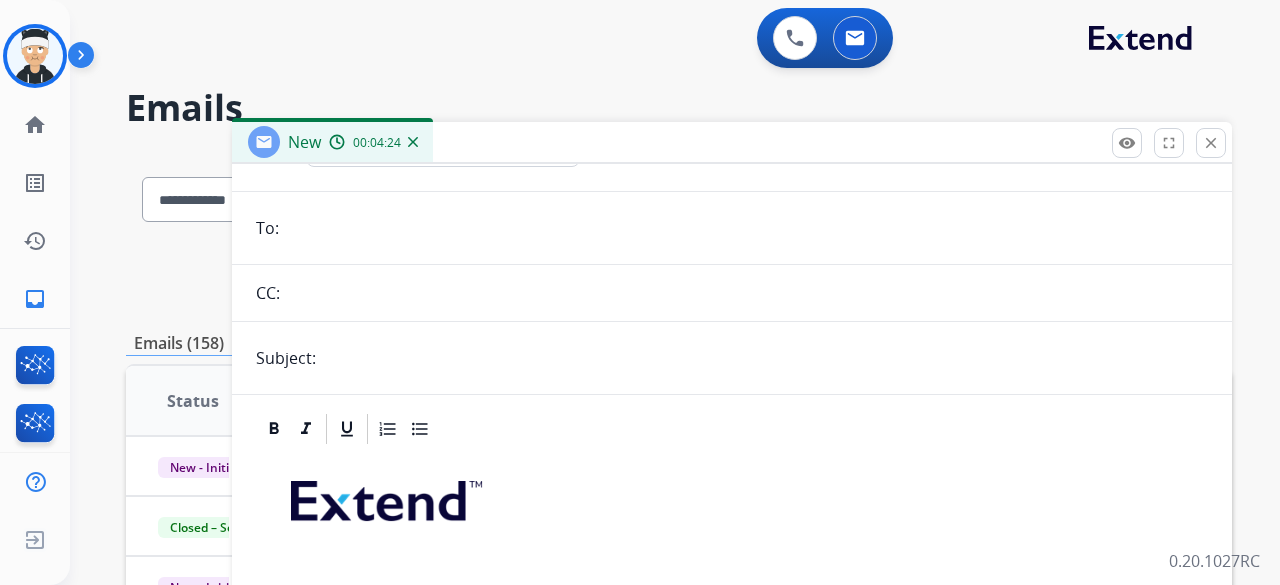 scroll, scrollTop: 0, scrollLeft: 0, axis: both 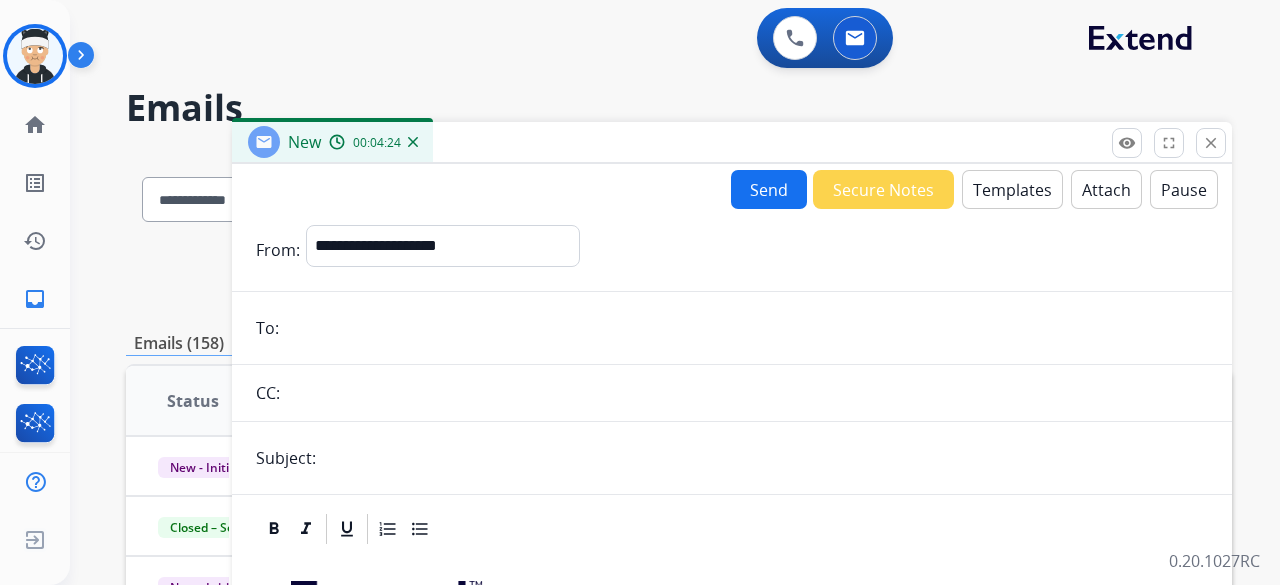 click on "Templates" at bounding box center [1012, 189] 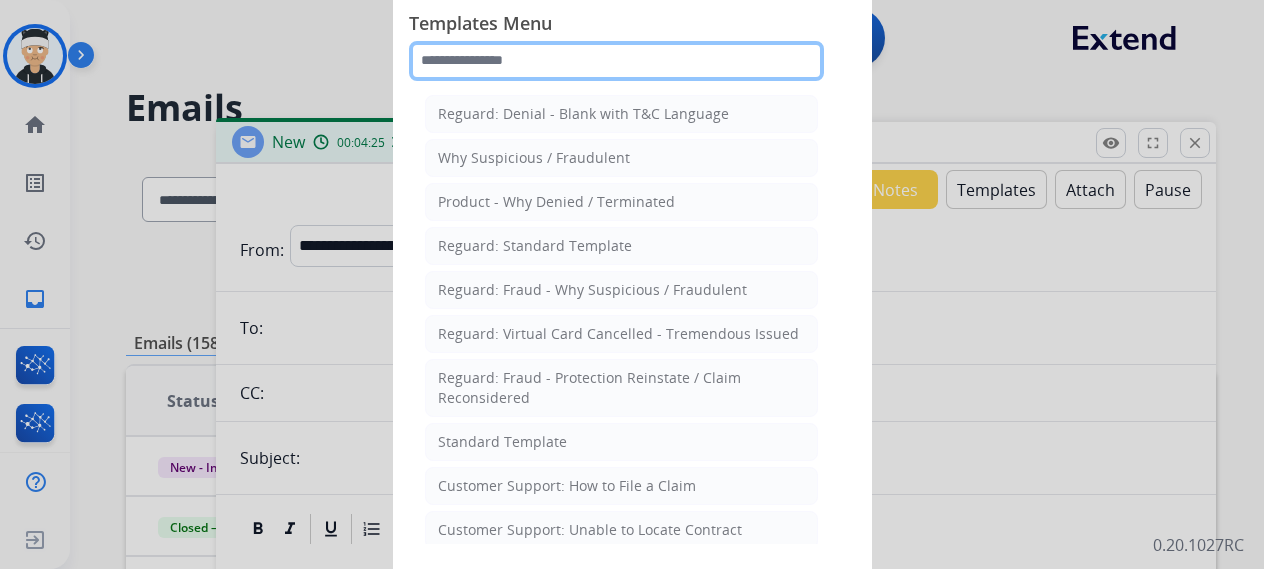 click 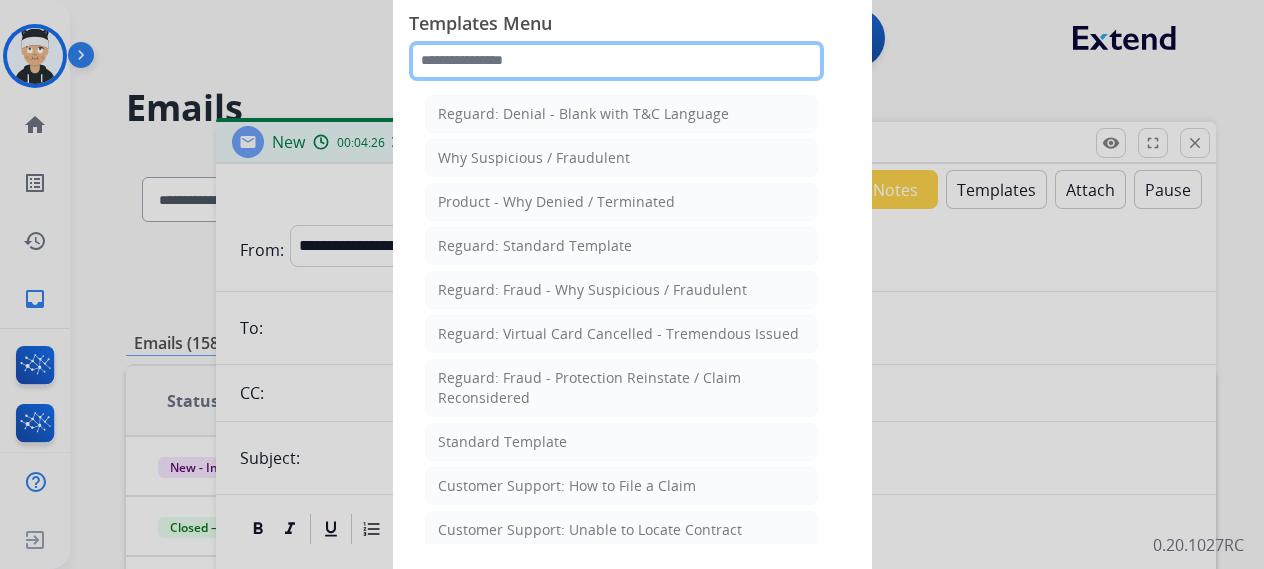 type on "*" 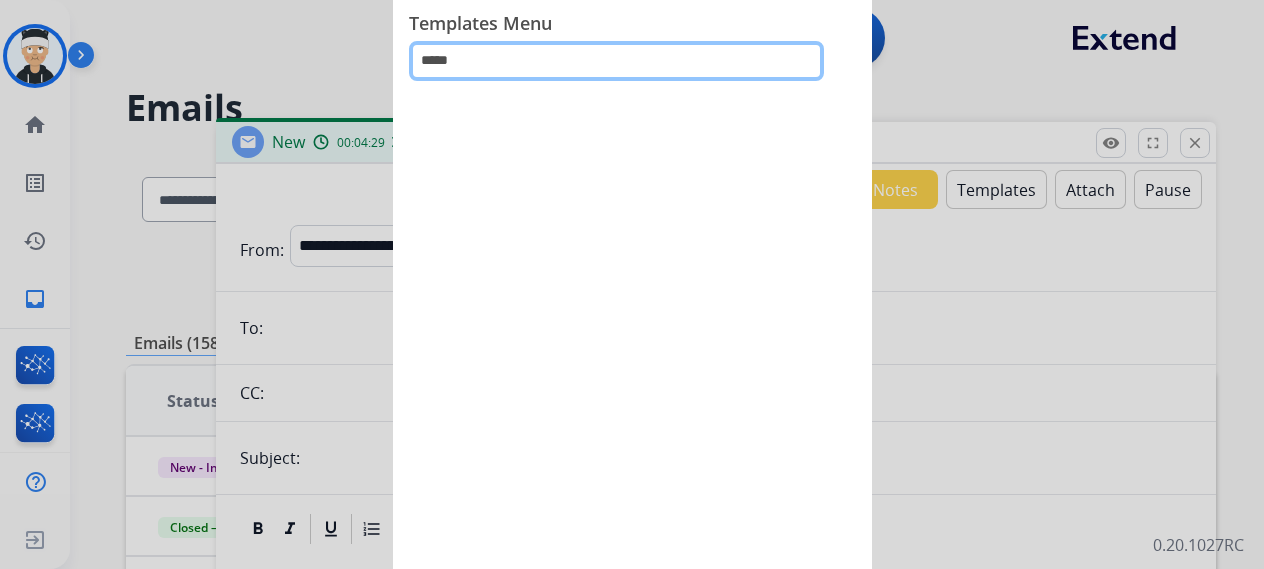 type on "****" 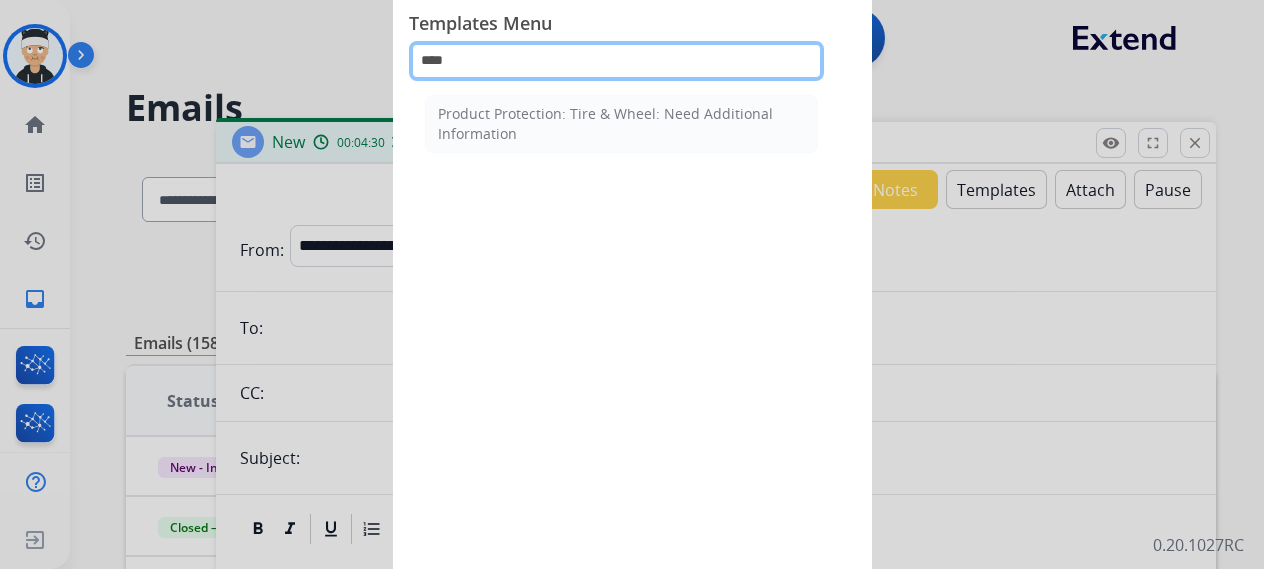 drag, startPoint x: 600, startPoint y: 57, endPoint x: 244, endPoint y: -21, distance: 364.4448 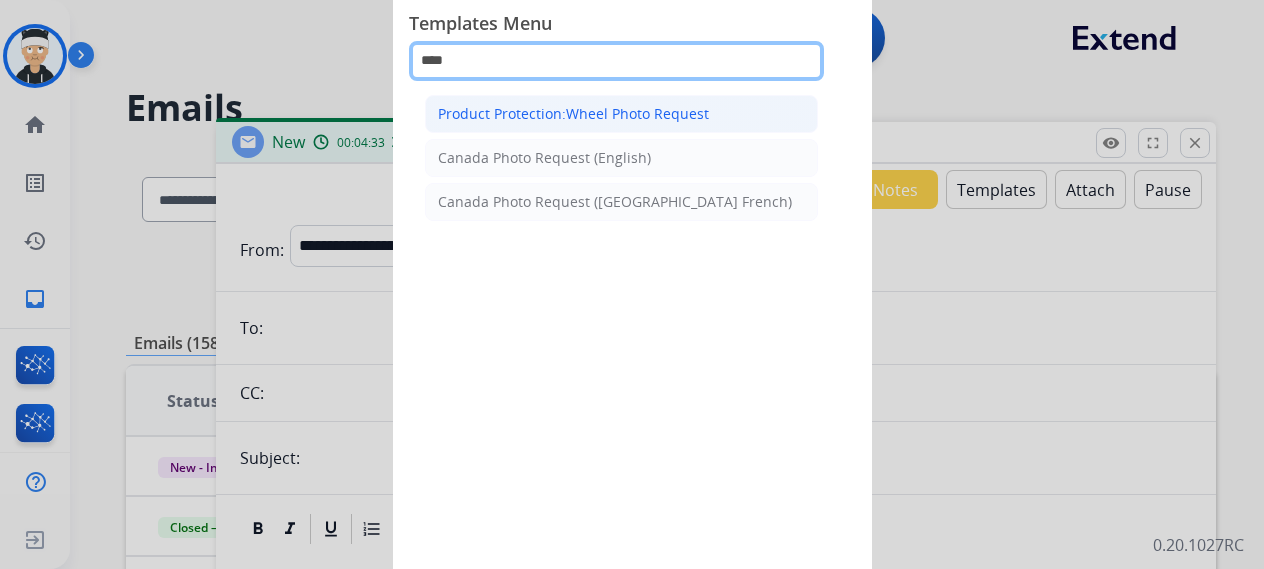 type on "****" 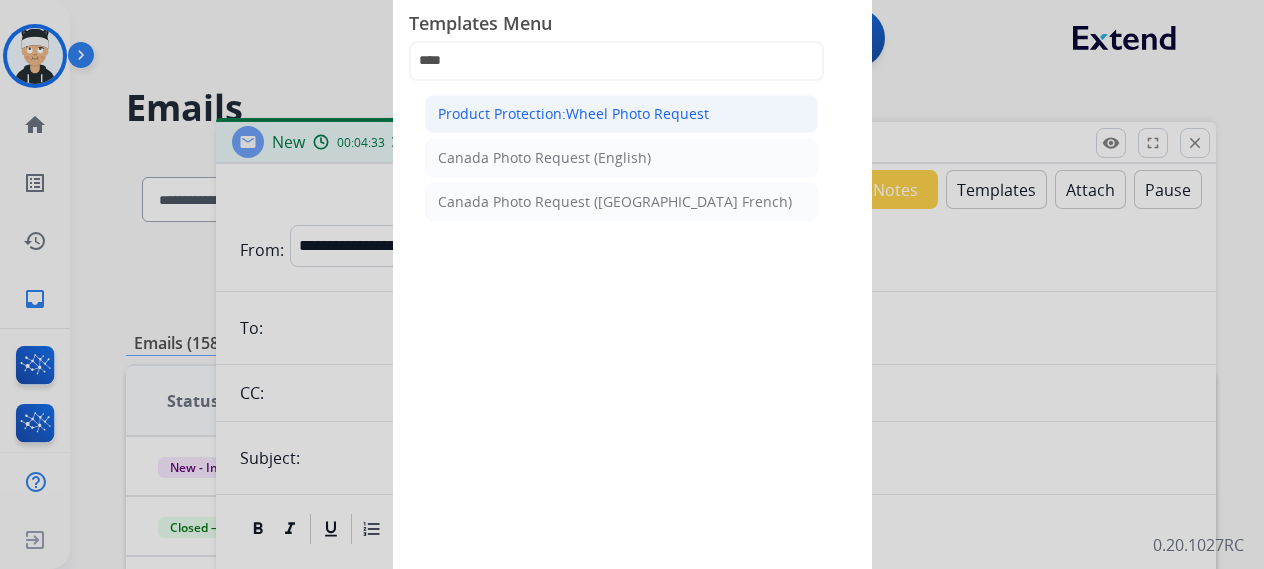 click on "Product Protection:Wheel Photo Request" 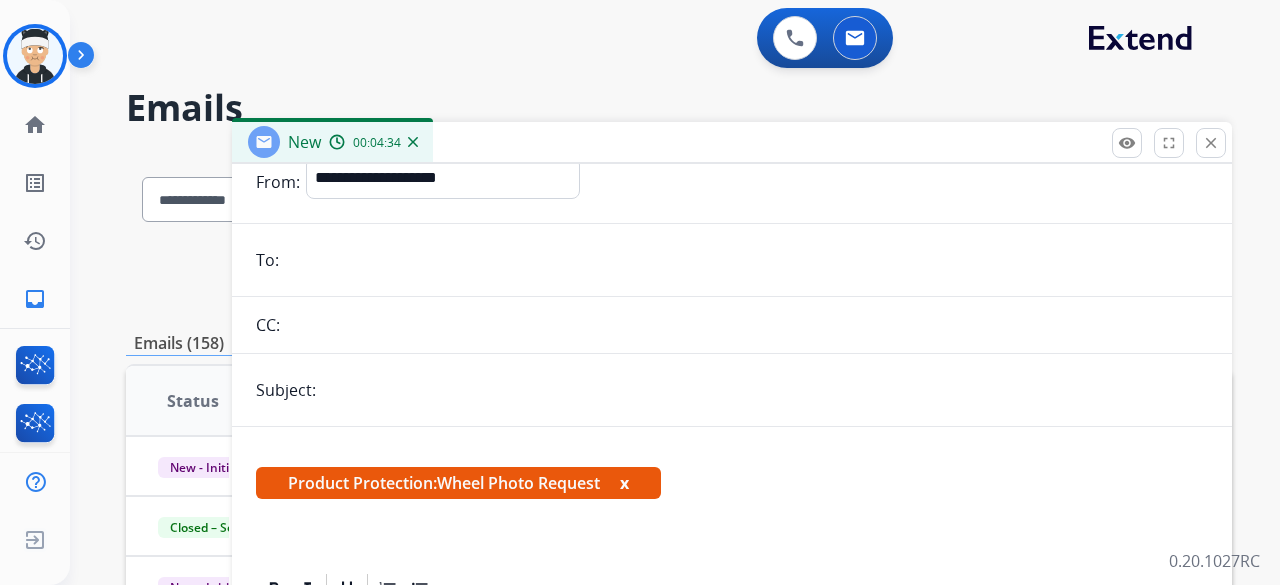scroll, scrollTop: 100, scrollLeft: 0, axis: vertical 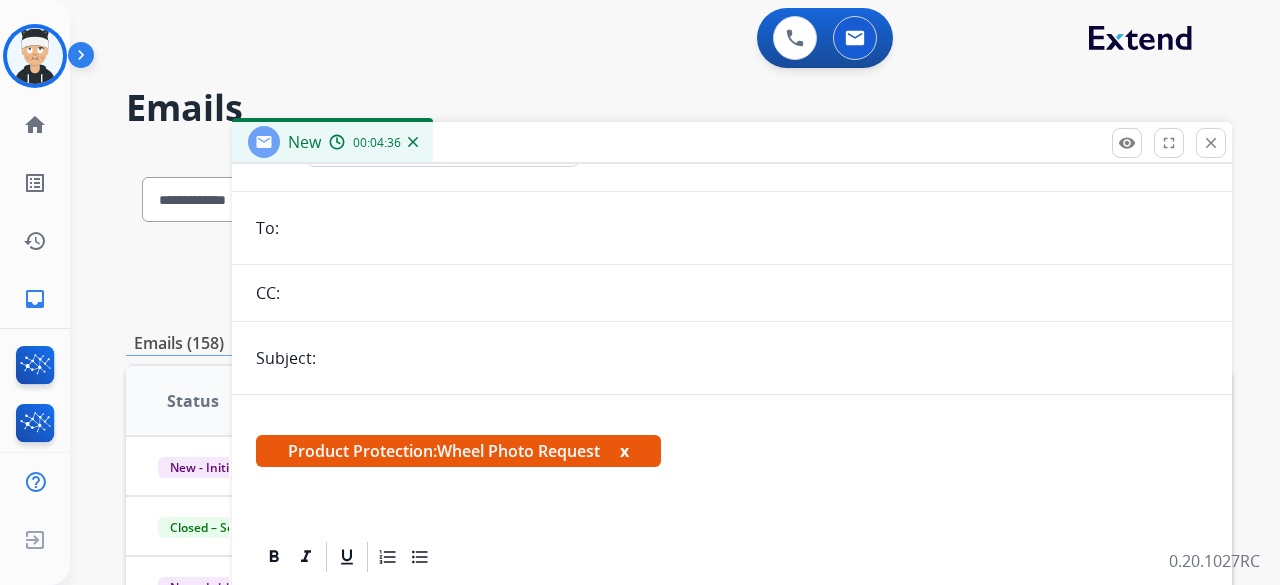 drag, startPoint x: 610, startPoint y: 446, endPoint x: 281, endPoint y: 435, distance: 329.18384 